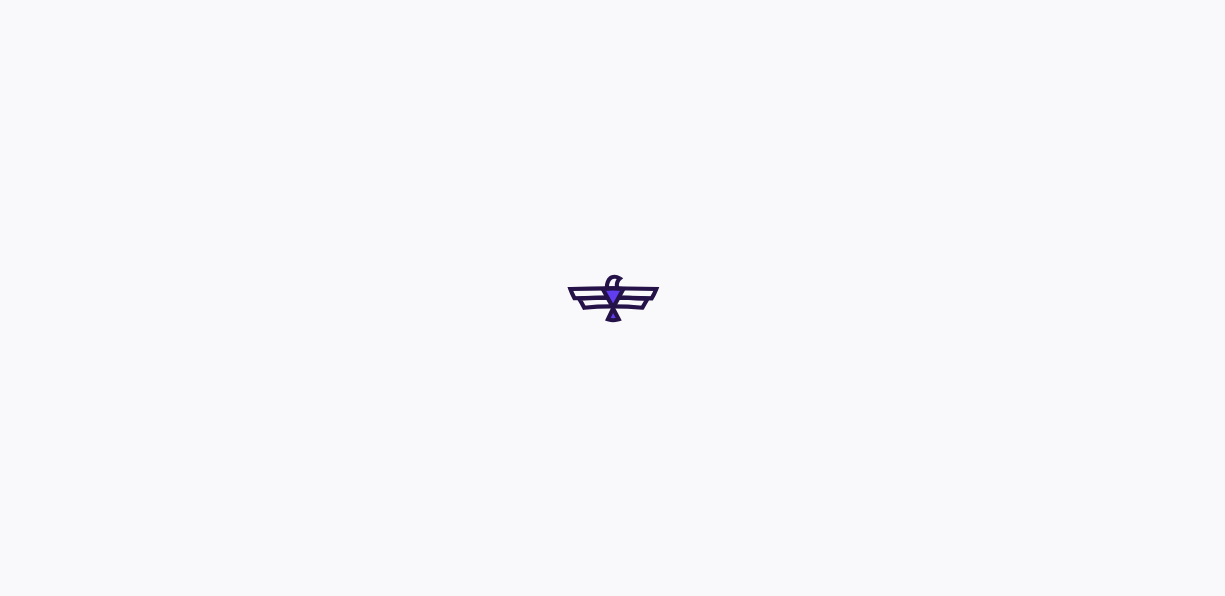 scroll, scrollTop: 0, scrollLeft: 0, axis: both 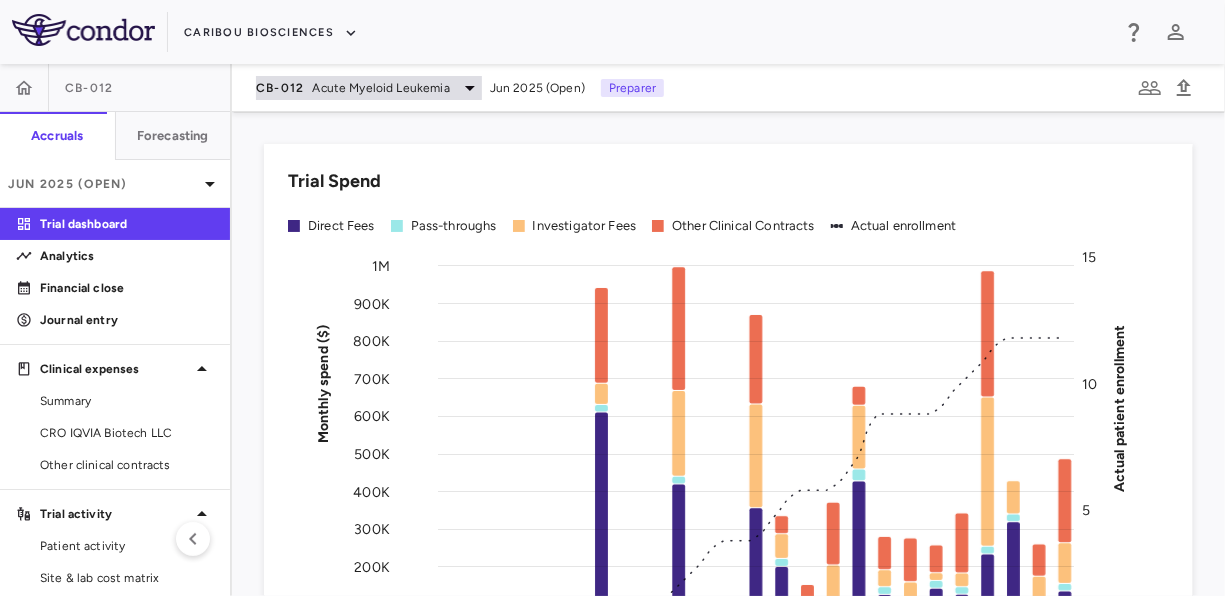 click on "Acute Myeloid Leukemia" at bounding box center (381, 88) 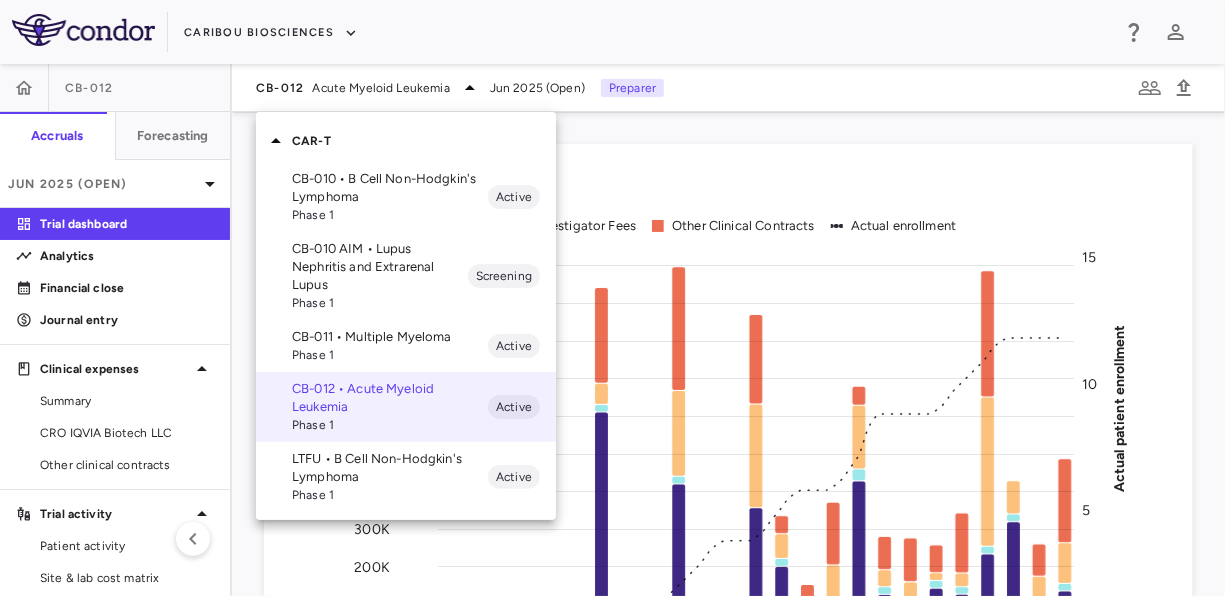 click on "CB-010 • B Cell Non-Hodgkin's Lymphoma" at bounding box center [390, 188] 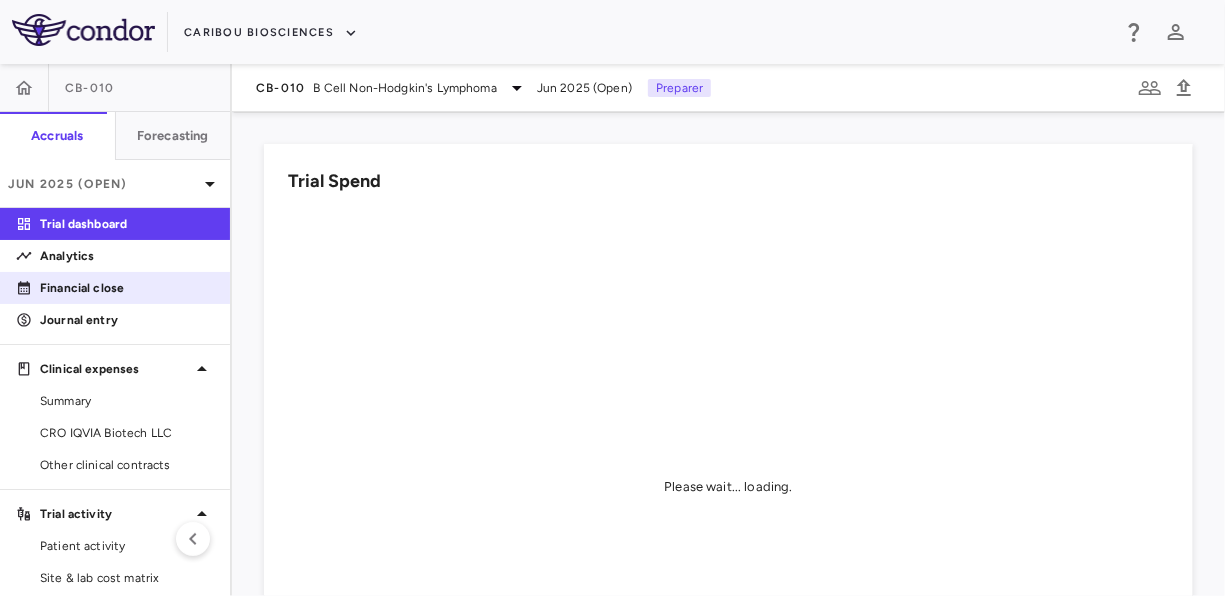 click on "Financial close" at bounding box center (127, 288) 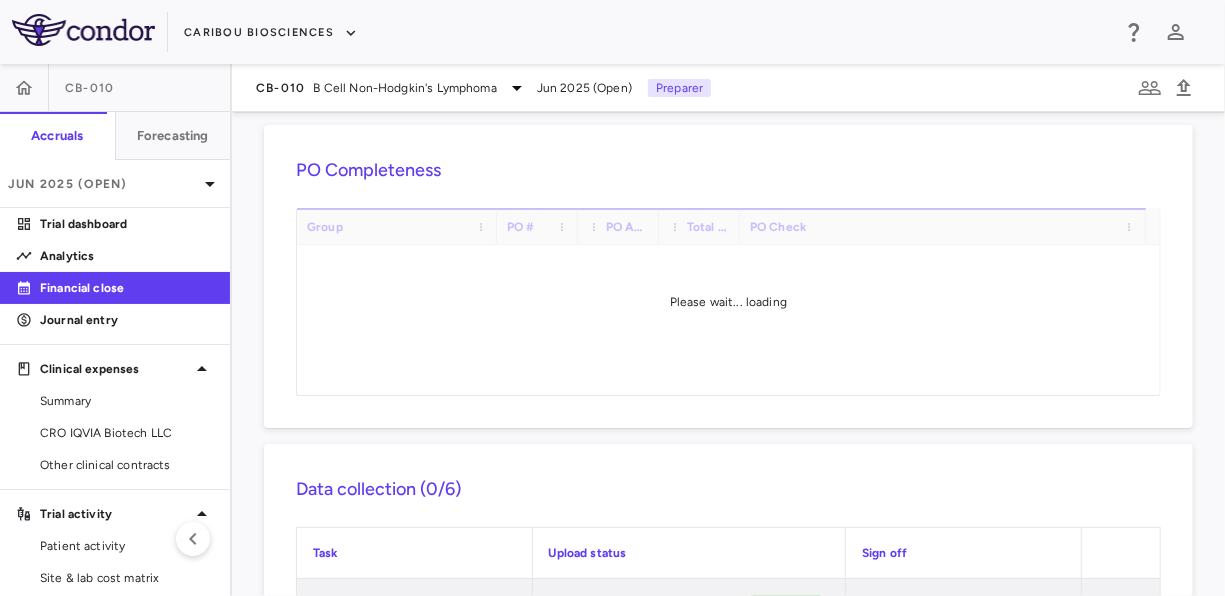 scroll, scrollTop: 76, scrollLeft: 0, axis: vertical 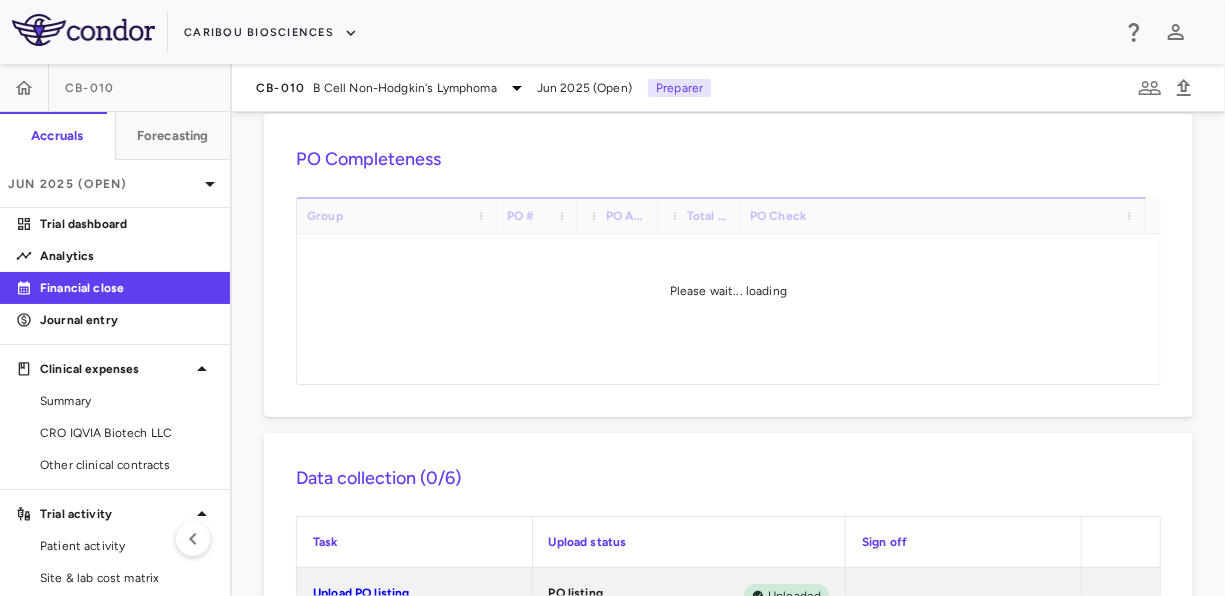 drag, startPoint x: 1161, startPoint y: 0, endPoint x: 676, endPoint y: 124, distance: 500.60065 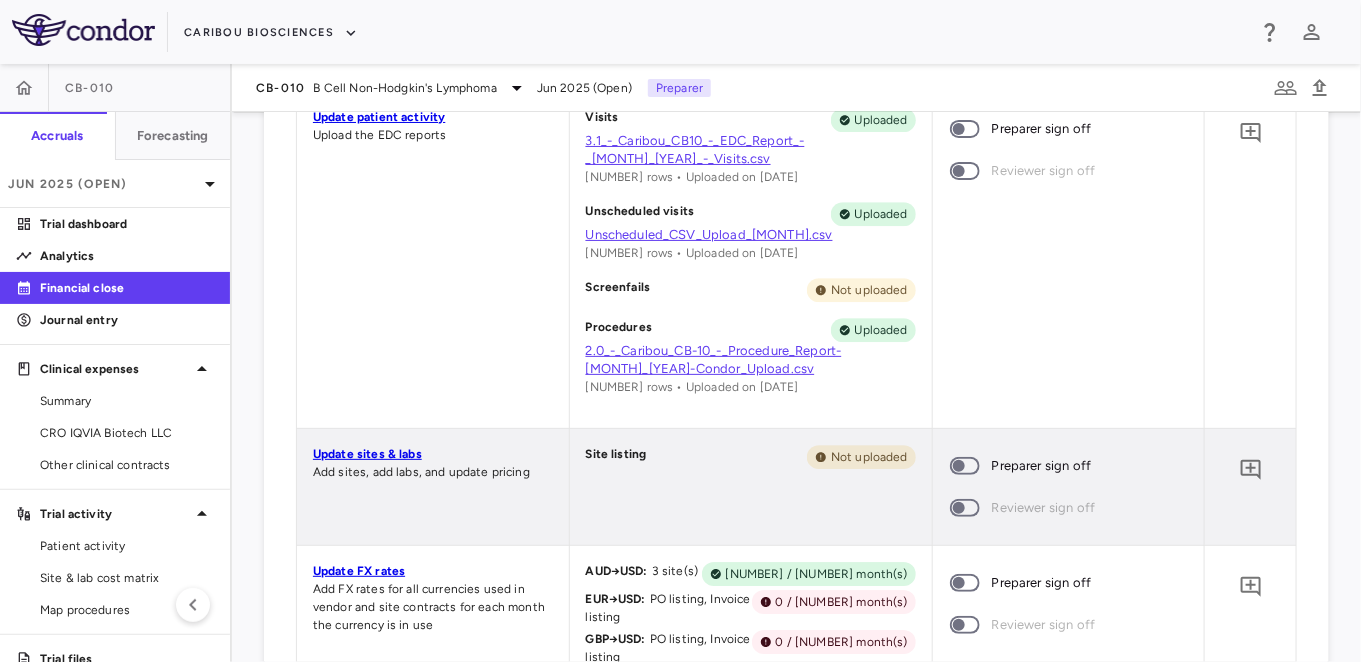 scroll, scrollTop: 2260, scrollLeft: 0, axis: vertical 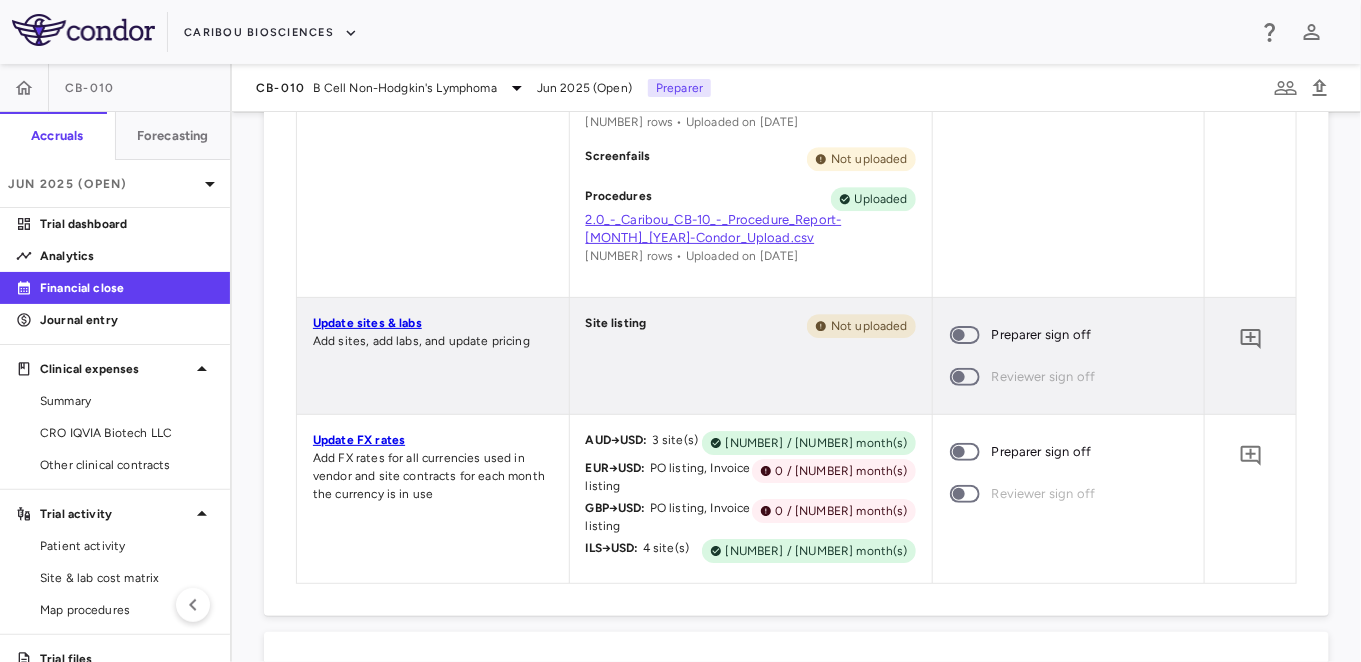 drag, startPoint x: 1147, startPoint y: 0, endPoint x: 258, endPoint y: 374, distance: 964.4672 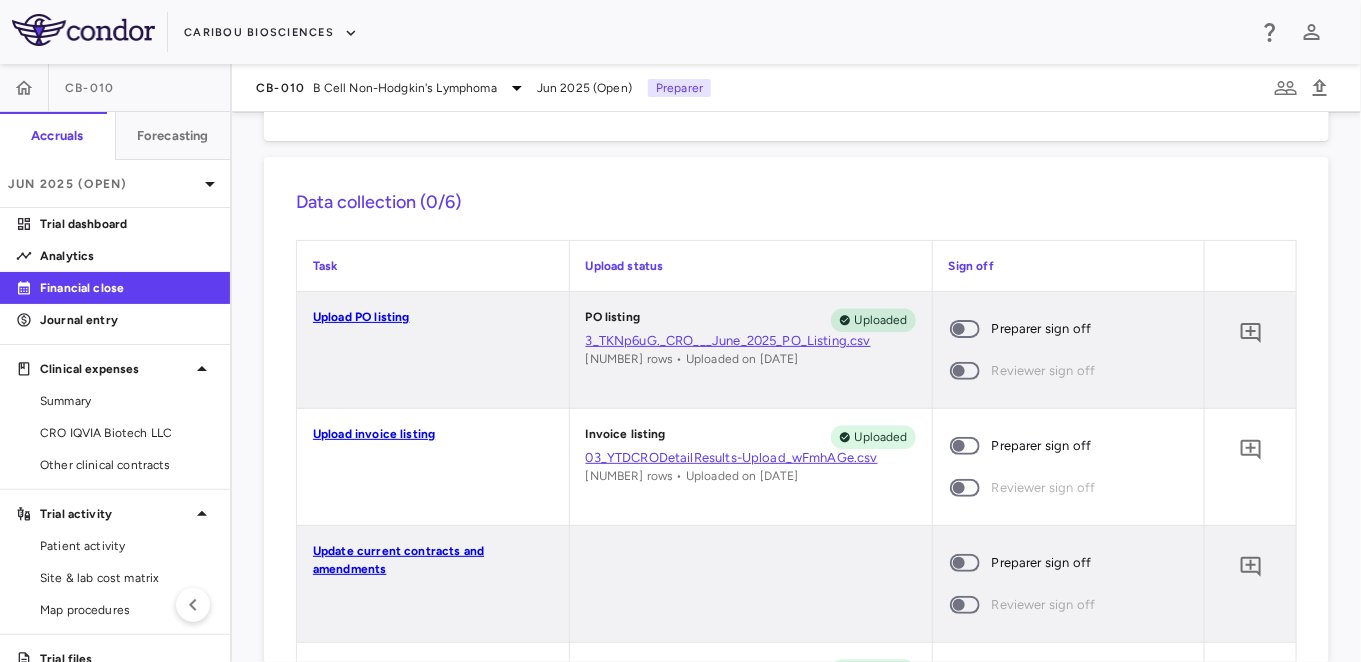 scroll, scrollTop: 1577, scrollLeft: 0, axis: vertical 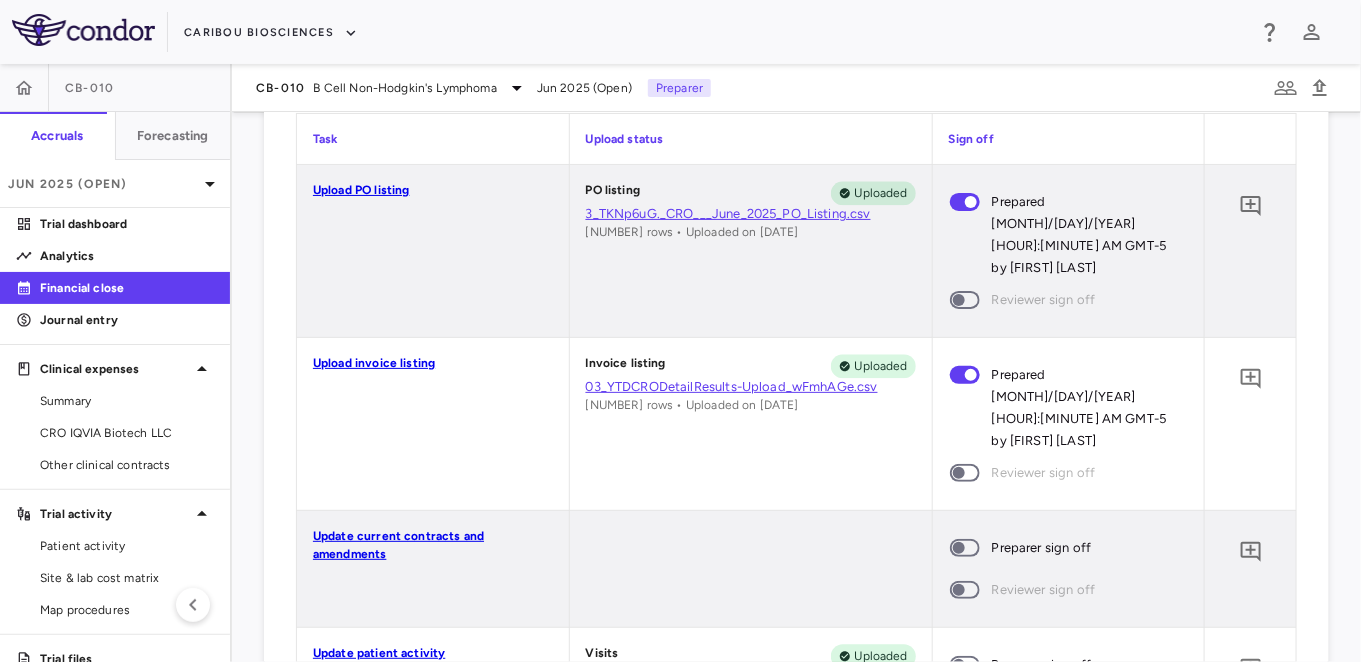 click at bounding box center [965, 548] 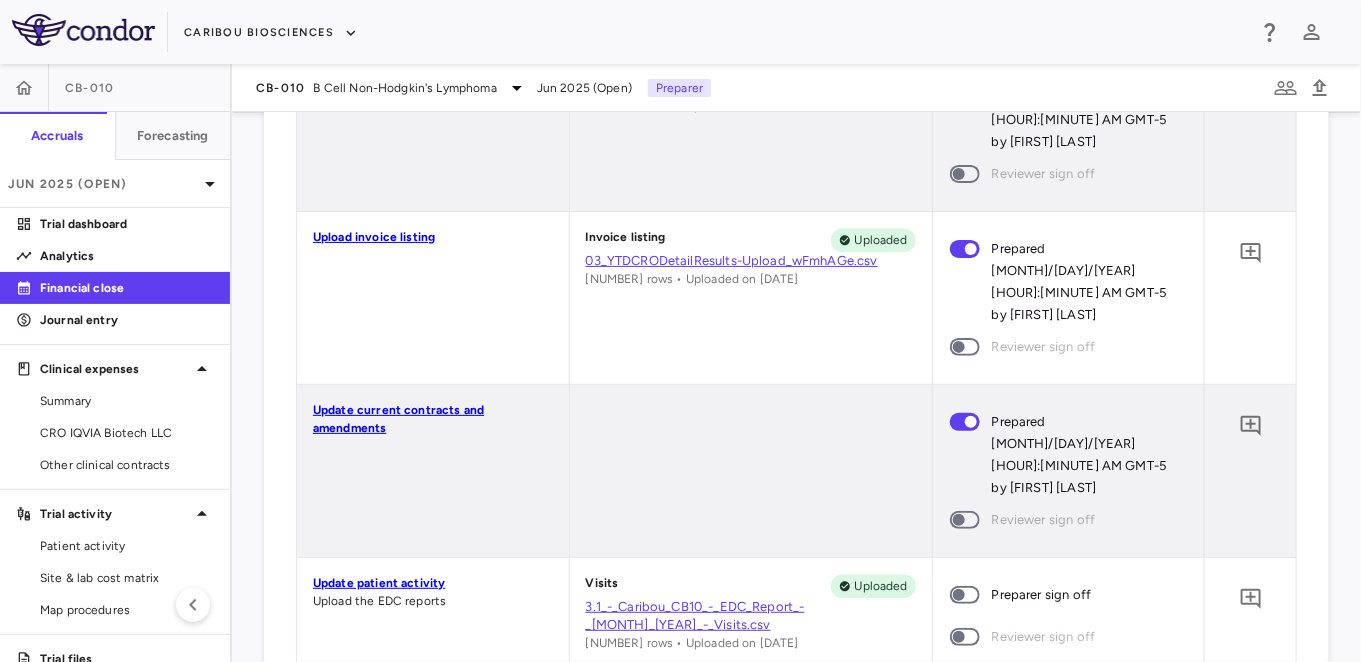 scroll, scrollTop: 1833, scrollLeft: 0, axis: vertical 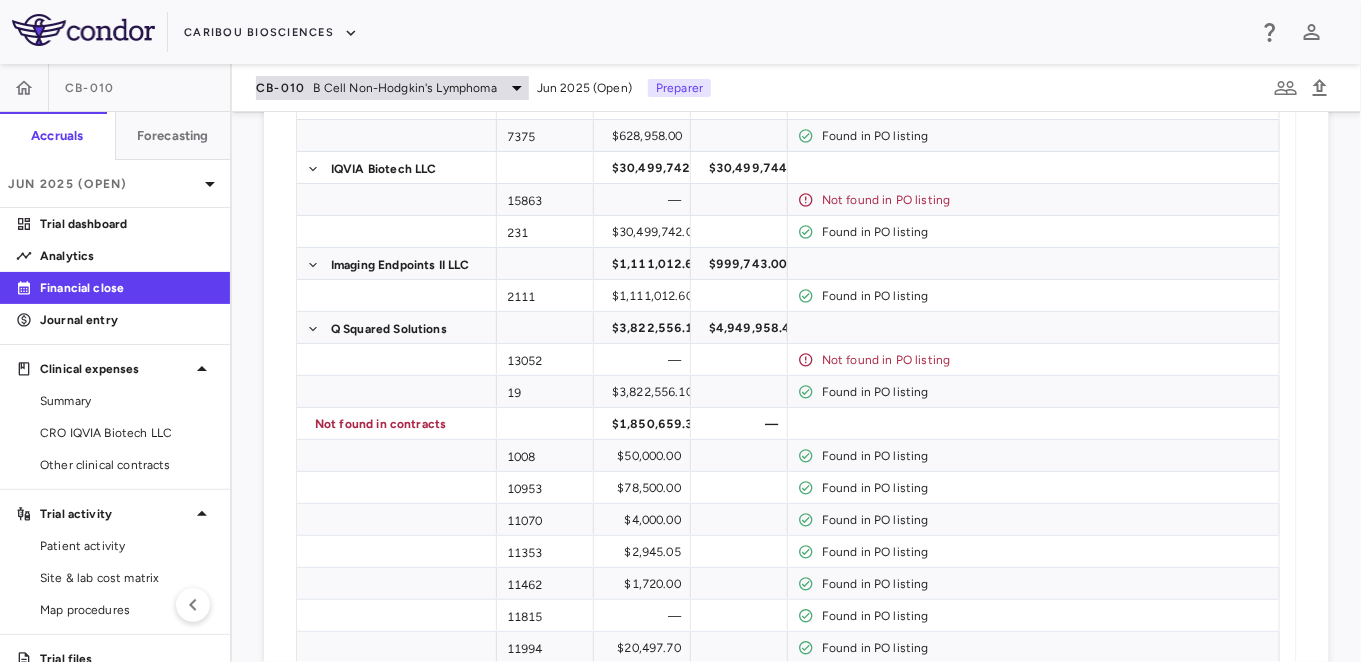 click on "B Cell Non-Hodgkin's Lymphoma" at bounding box center (405, 88) 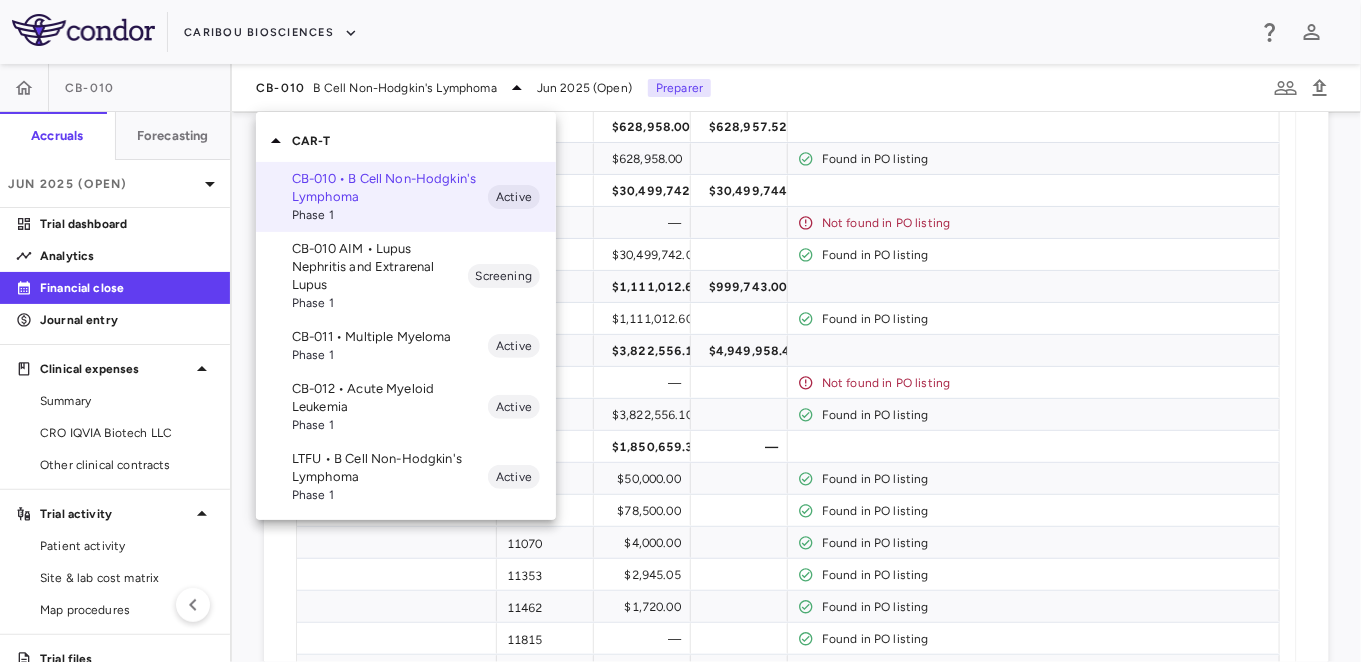 scroll, scrollTop: 325, scrollLeft: 0, axis: vertical 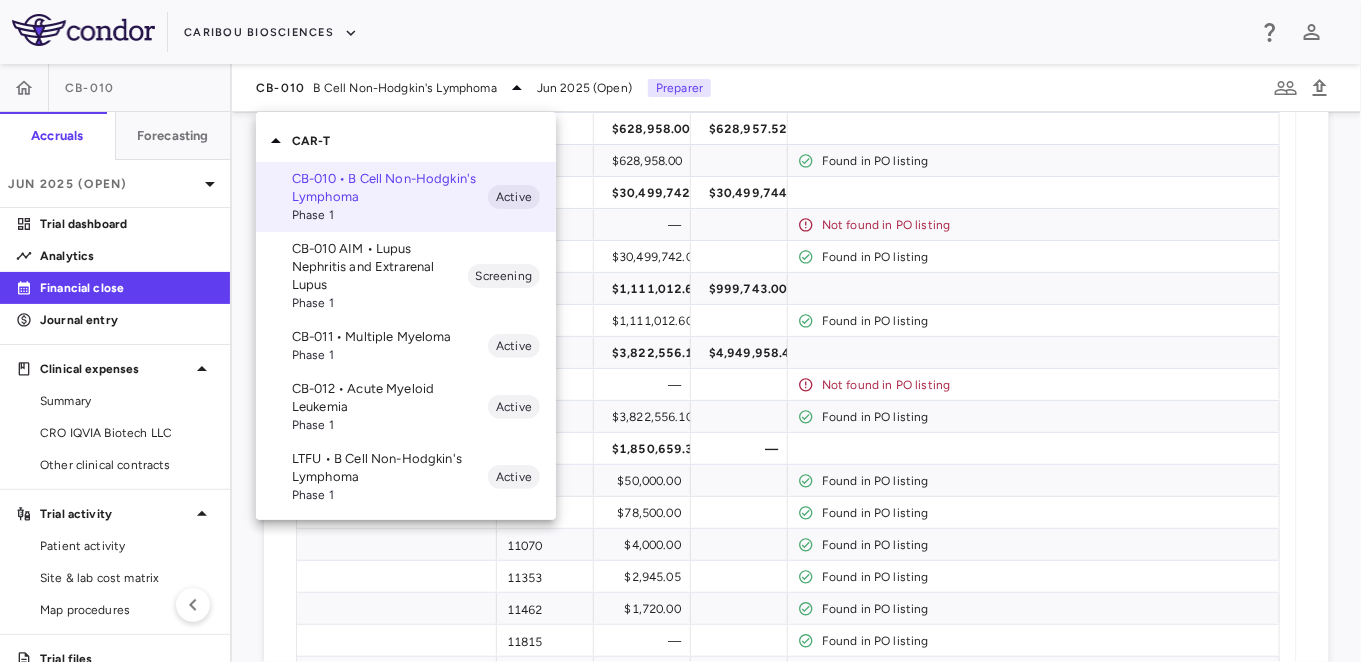 click on "CB-011 • Multiple Myeloma" at bounding box center [390, 337] 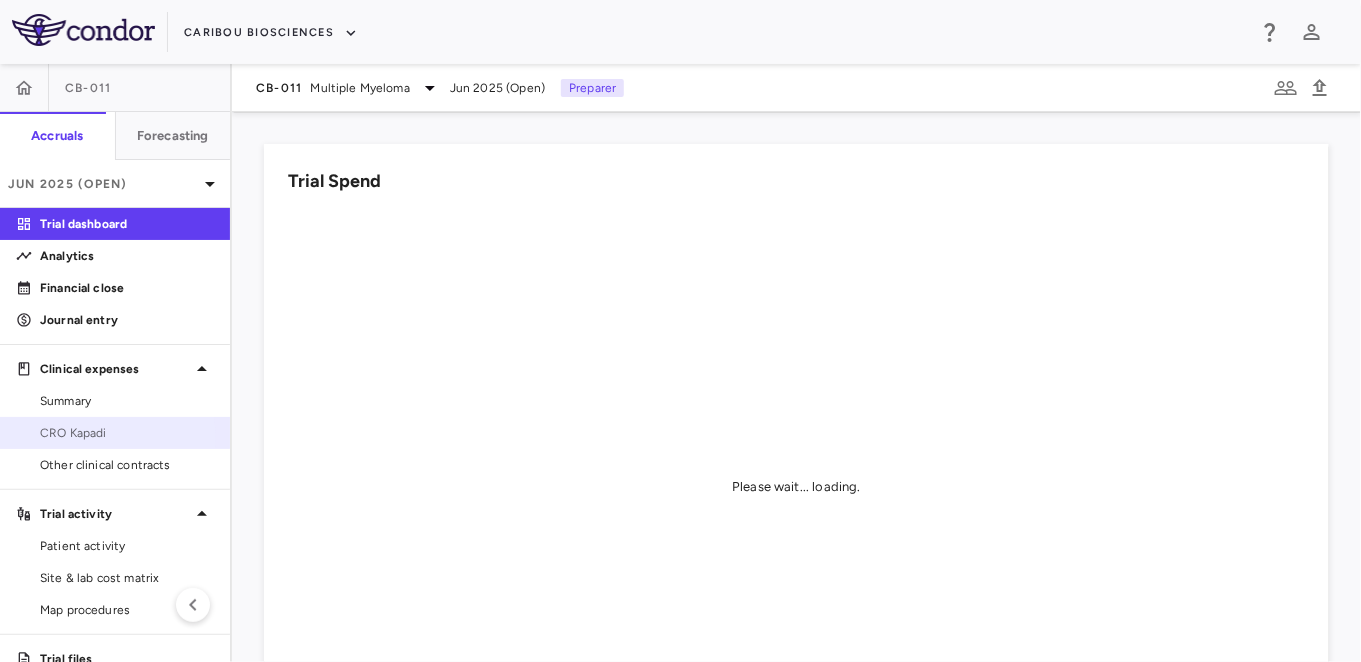 click on "CRO Kapadi" at bounding box center [127, 433] 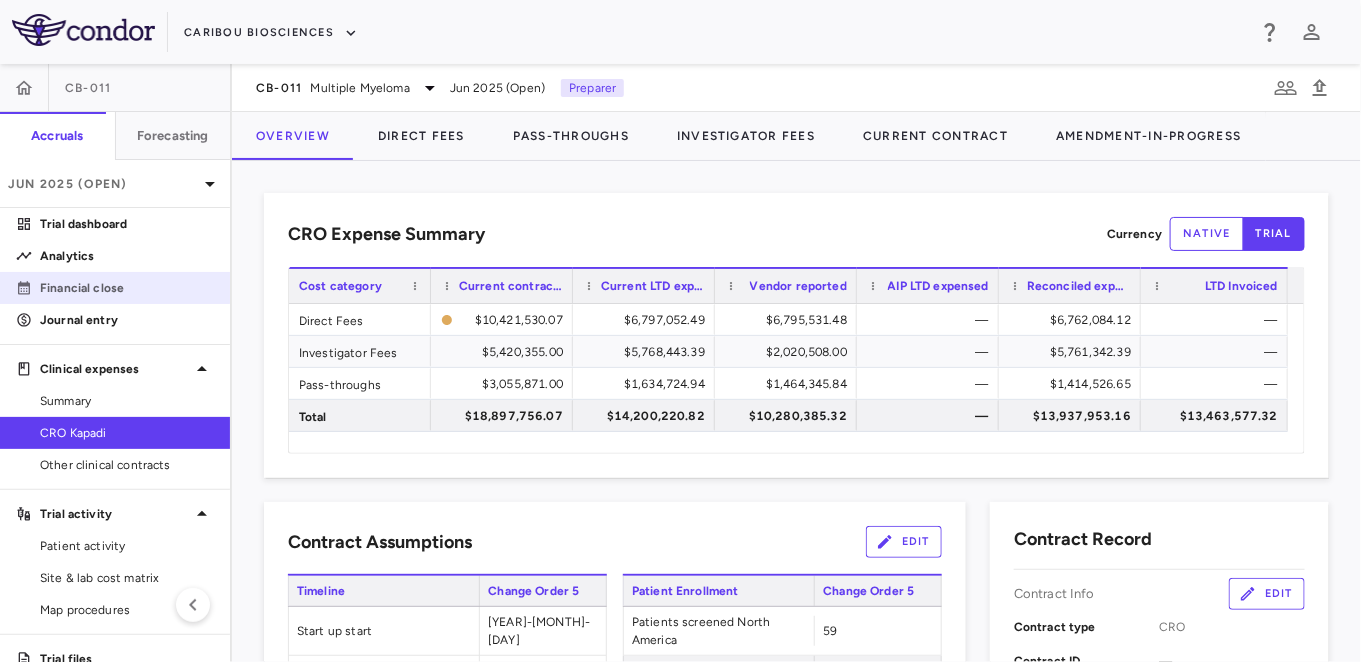 click on "Financial close" at bounding box center (127, 288) 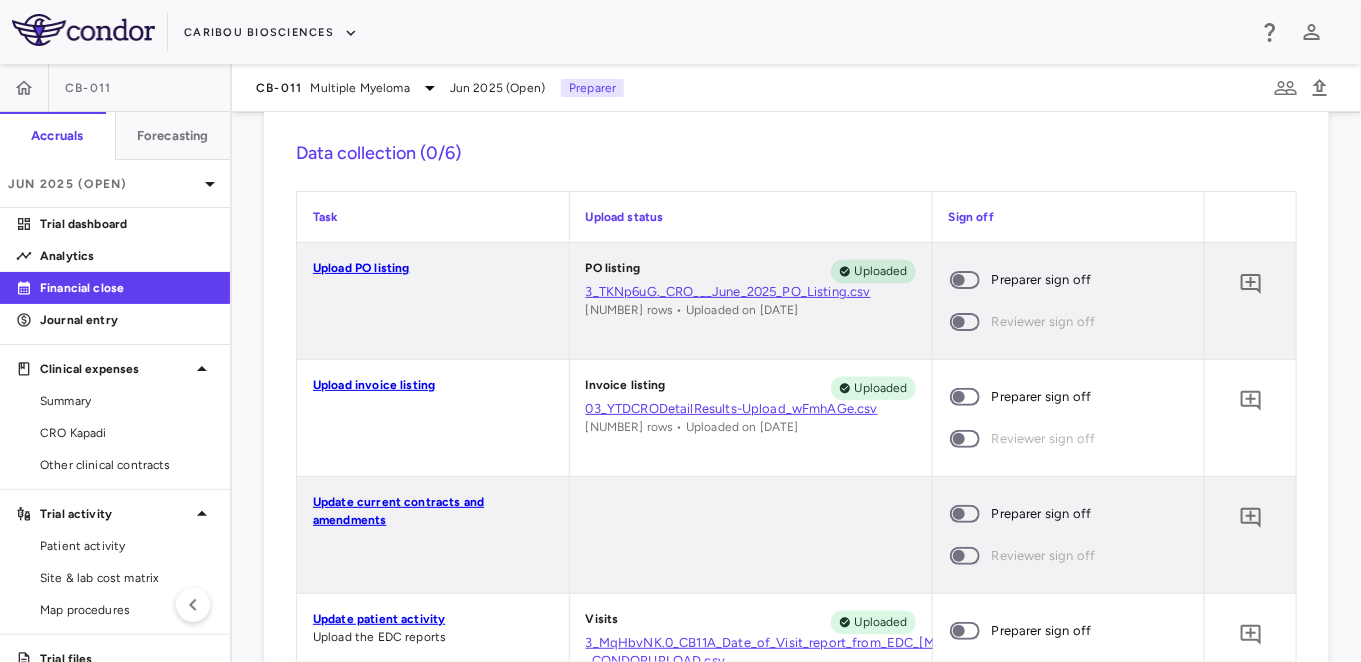 scroll, scrollTop: 1564, scrollLeft: 0, axis: vertical 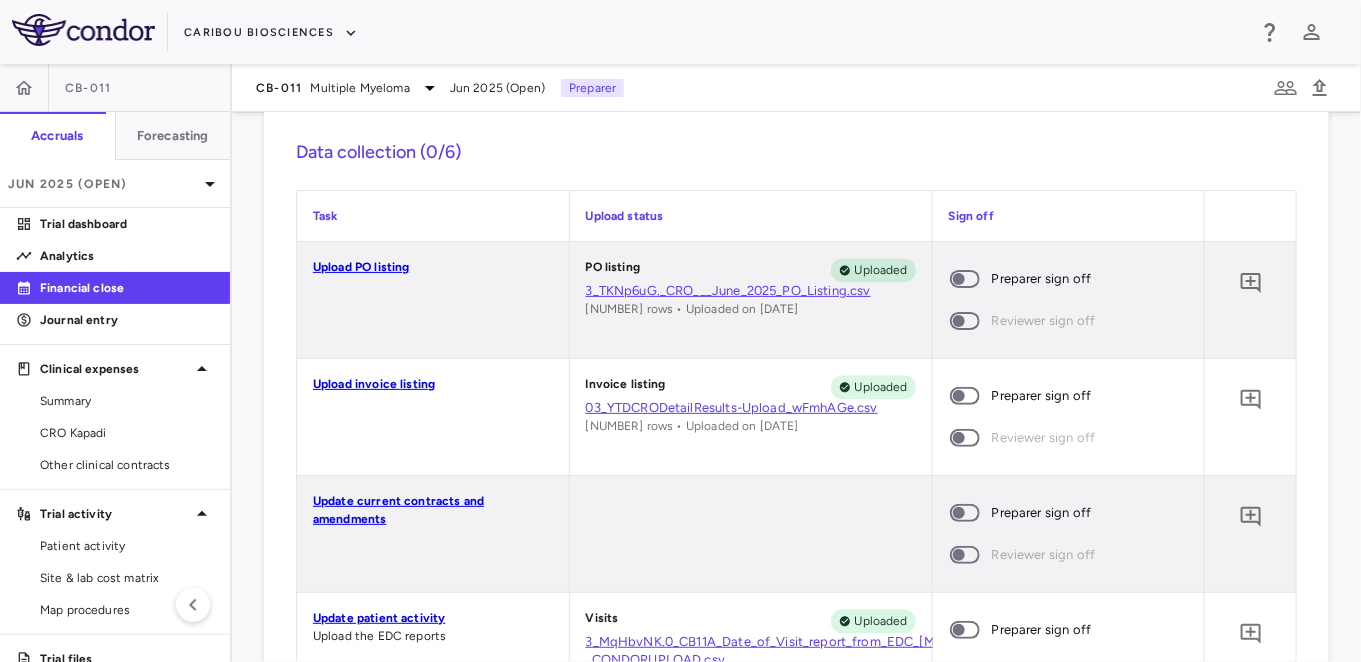 click at bounding box center (965, 279) 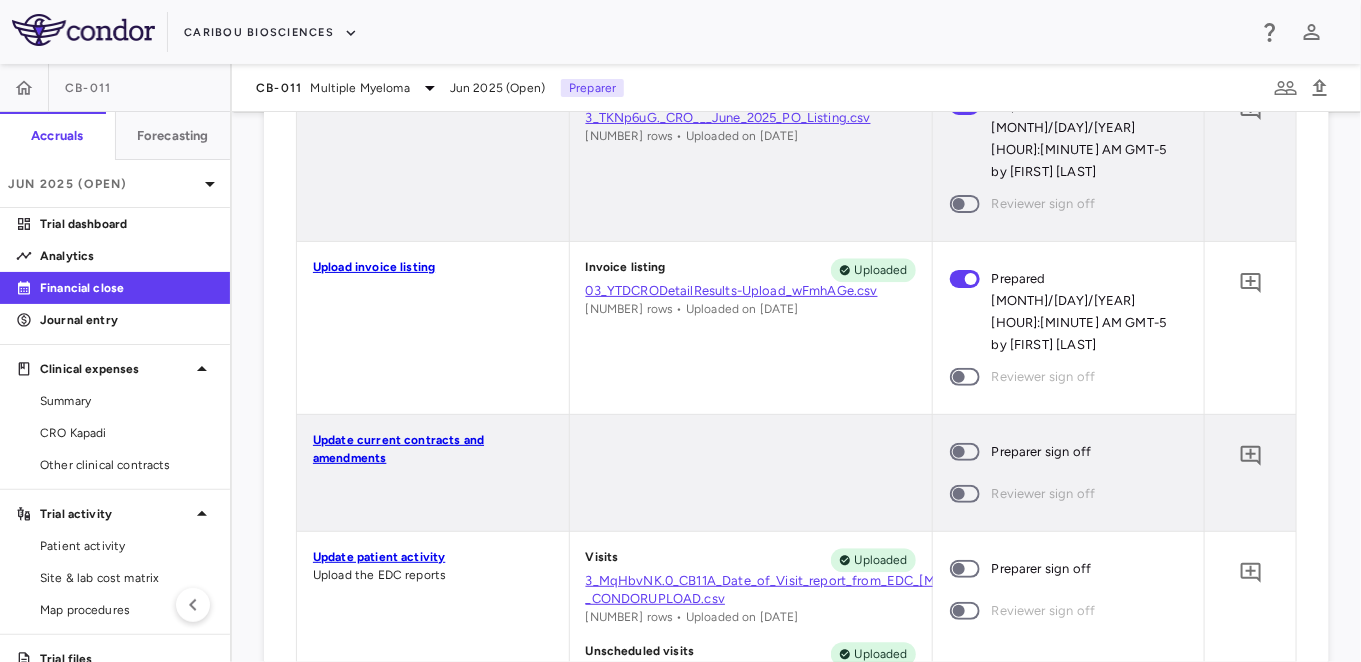 scroll, scrollTop: 1740, scrollLeft: 0, axis: vertical 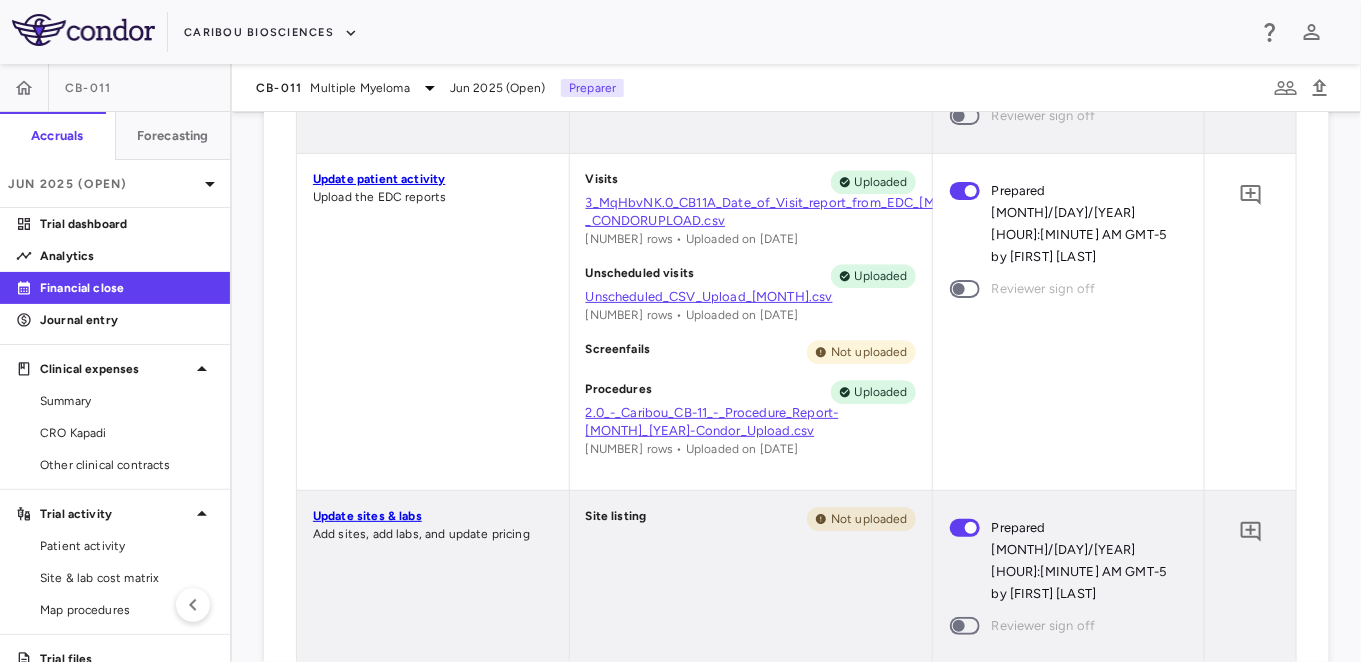 click at bounding box center (965, 701) 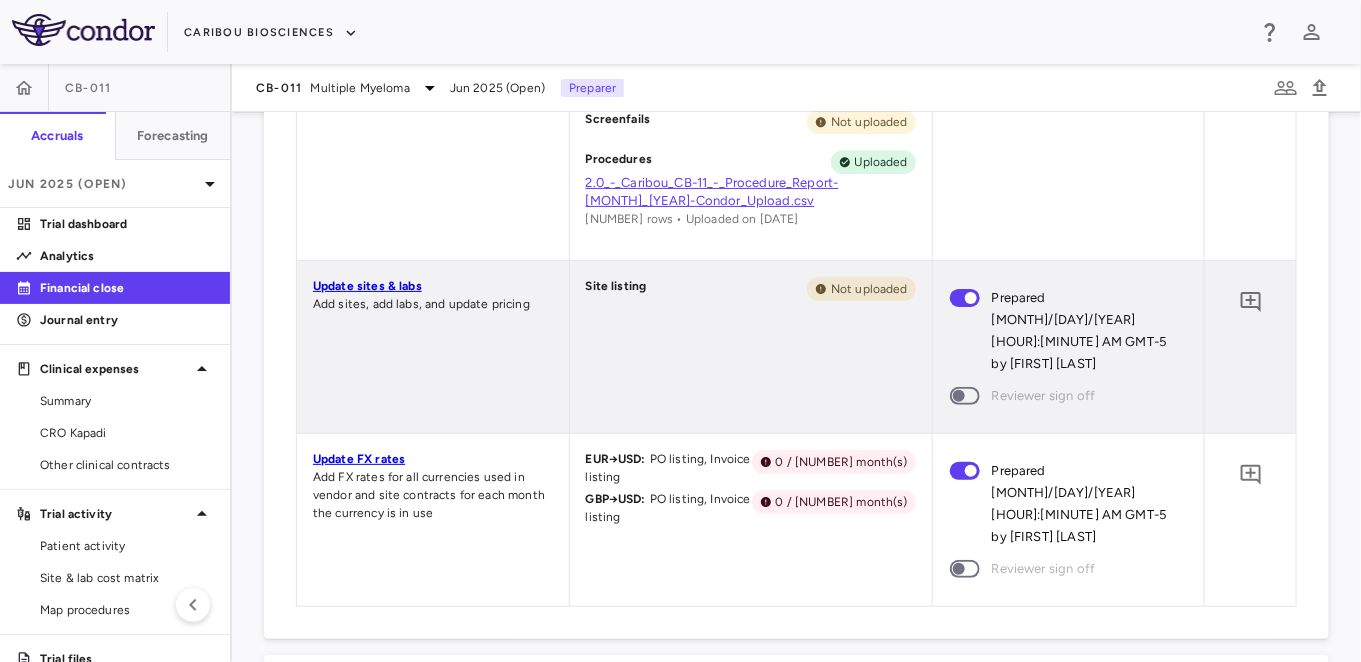 scroll, scrollTop: 2565, scrollLeft: 0, axis: vertical 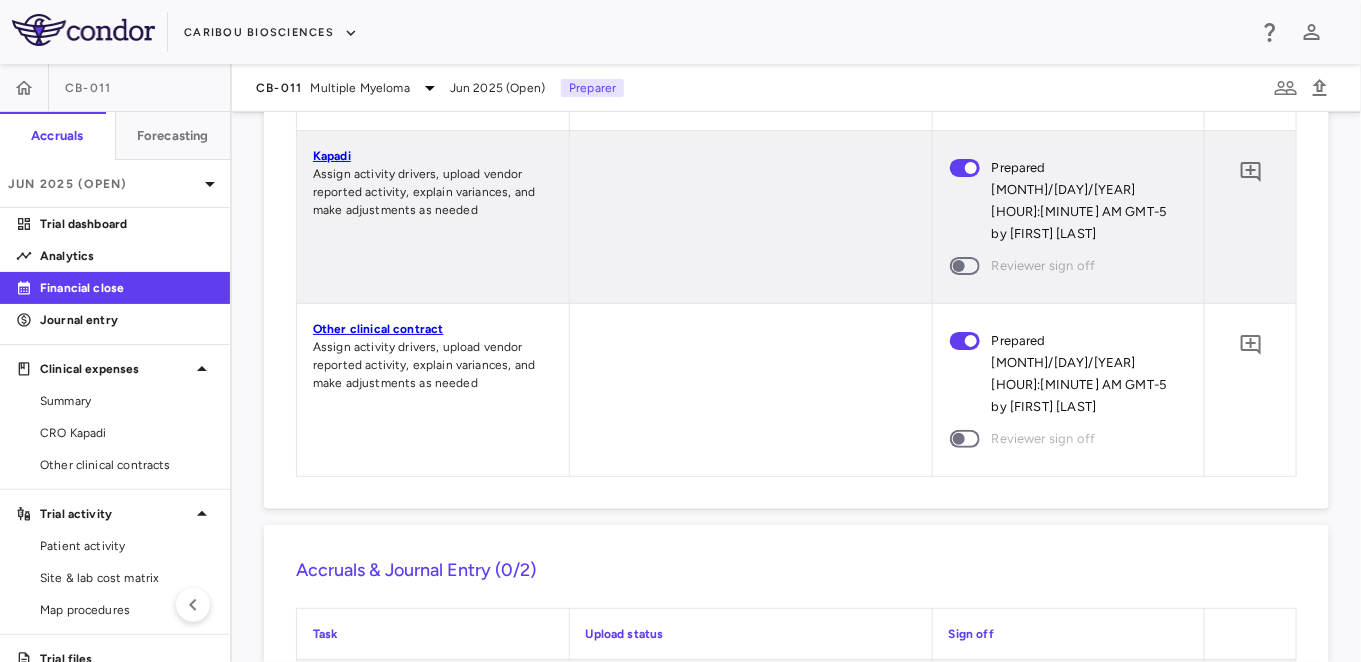 click at bounding box center [965, 870] 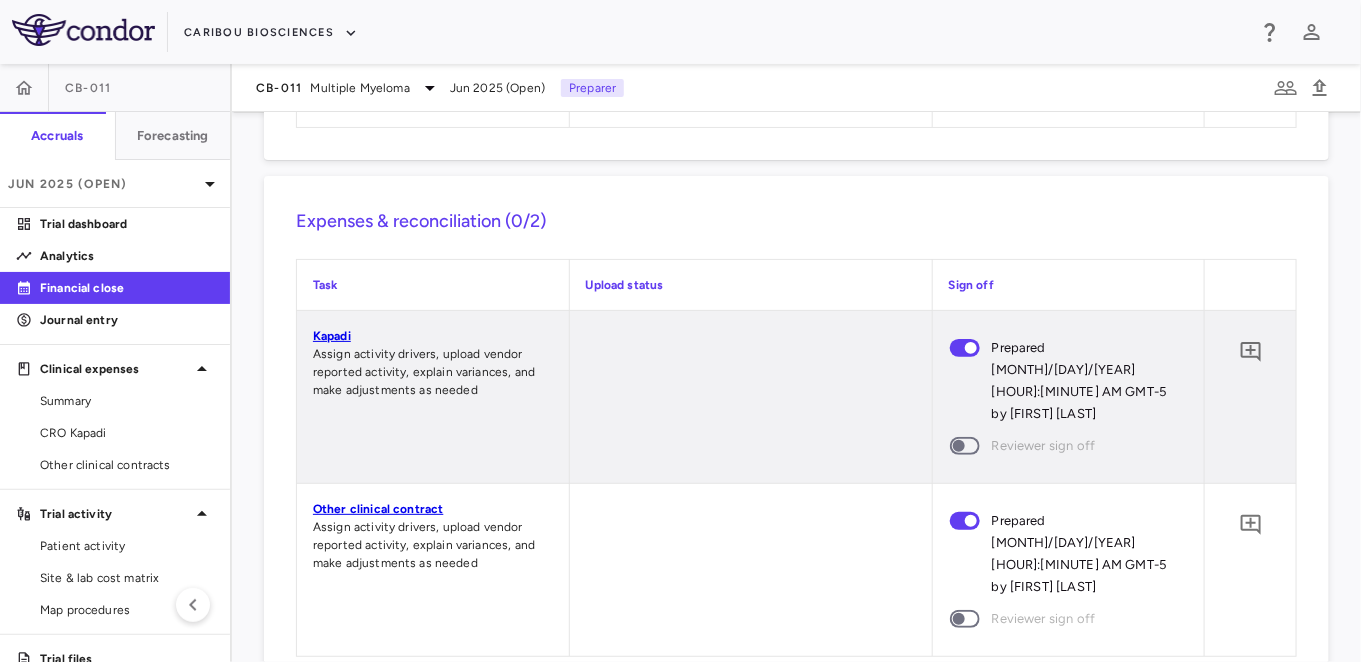 scroll, scrollTop: 3073, scrollLeft: 0, axis: vertical 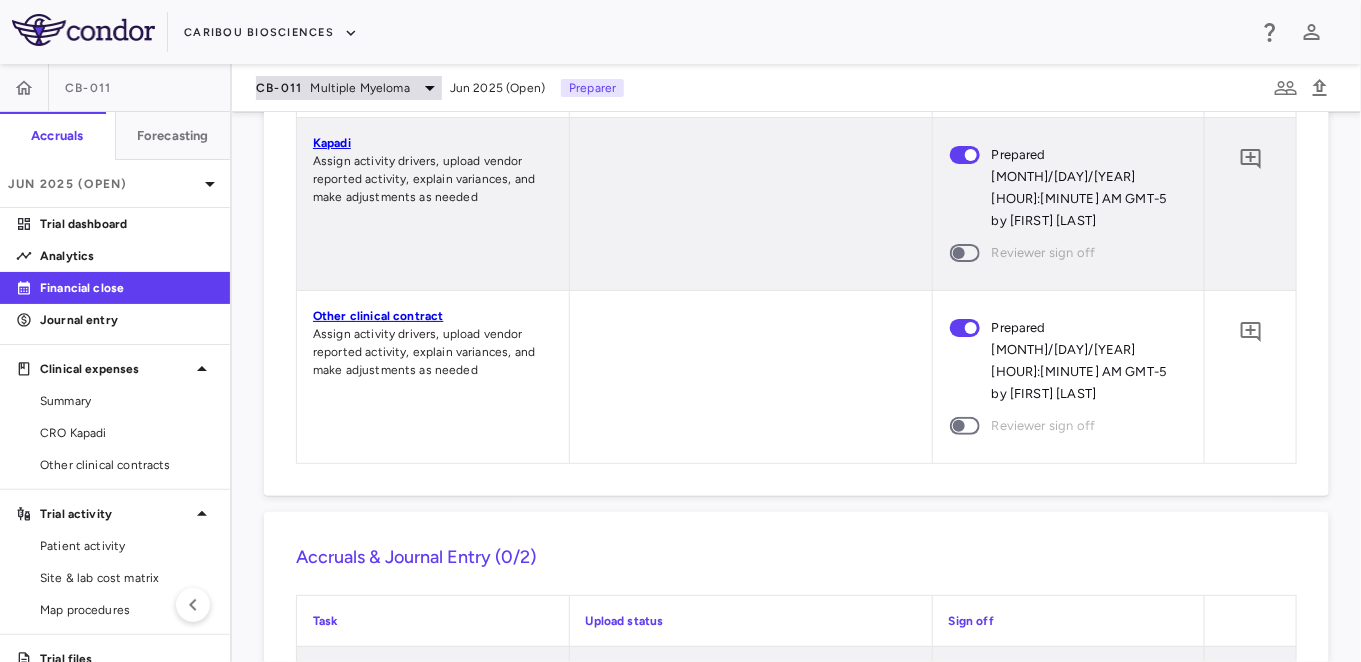 click on "Multiple Myeloma" at bounding box center (360, 88) 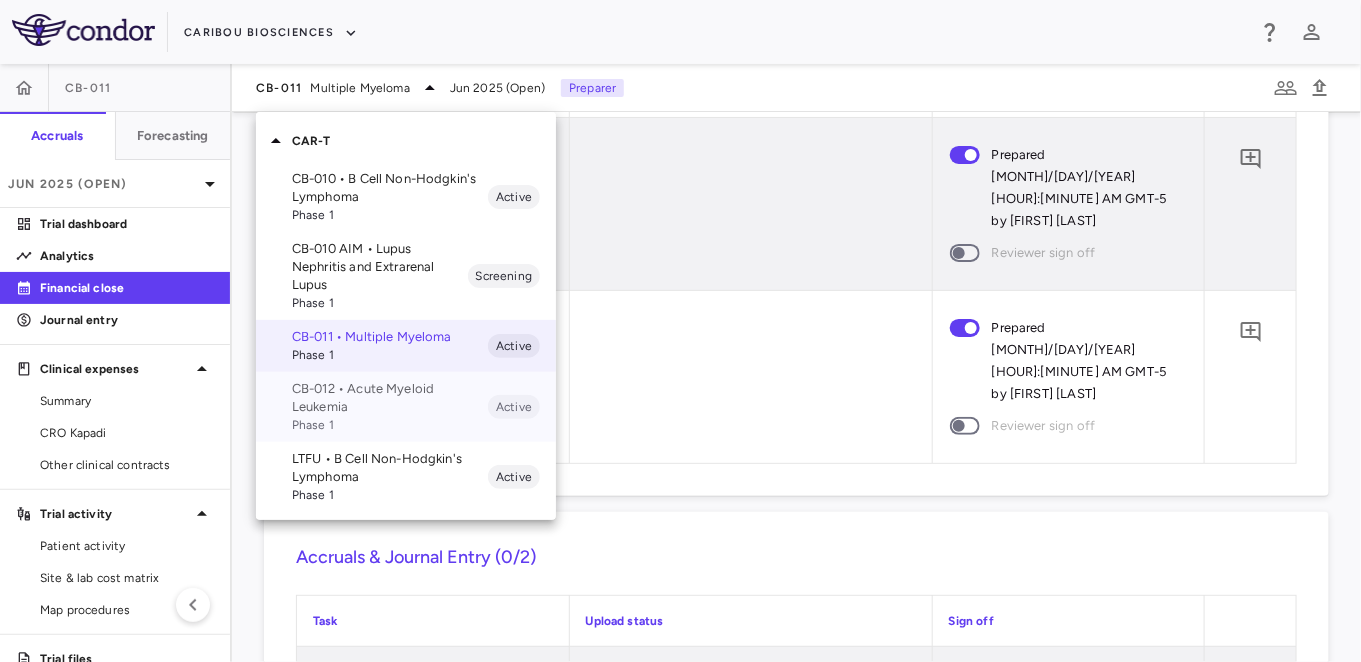 click on "CB-012 • Acute Myeloid Leukemia" at bounding box center (390, 398) 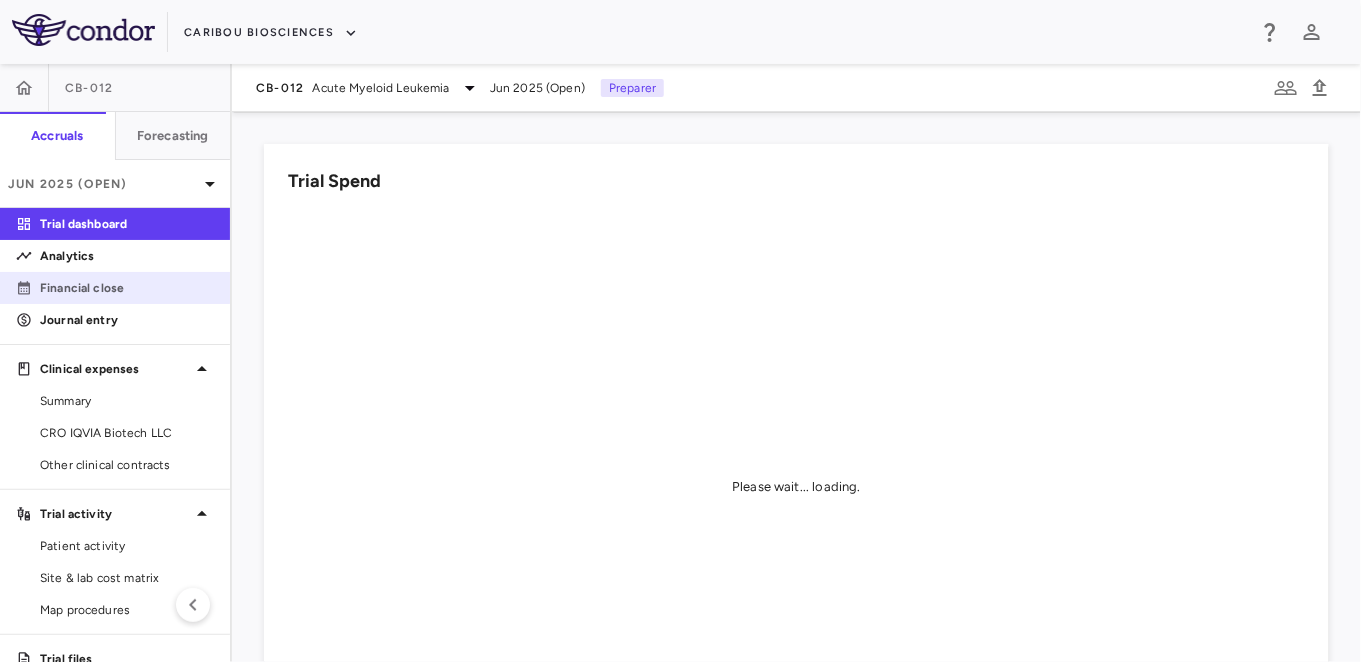 click on "Financial close" at bounding box center [127, 288] 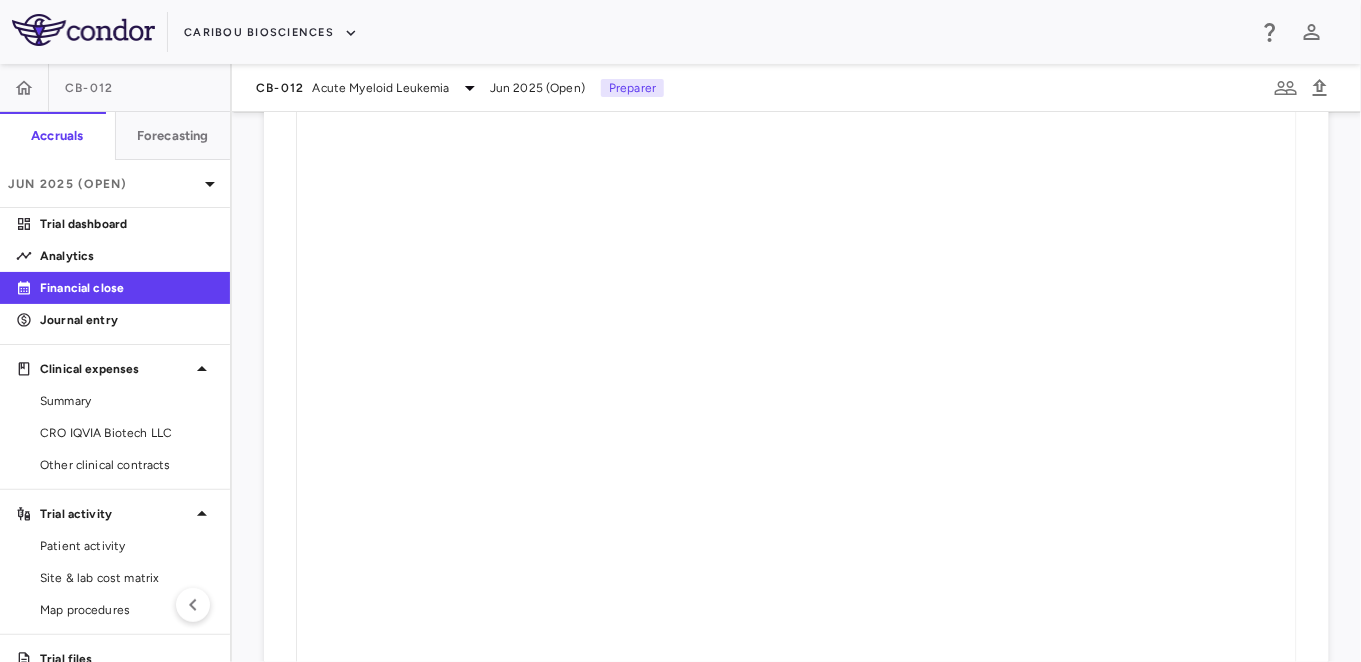 scroll, scrollTop: 1430, scrollLeft: 0, axis: vertical 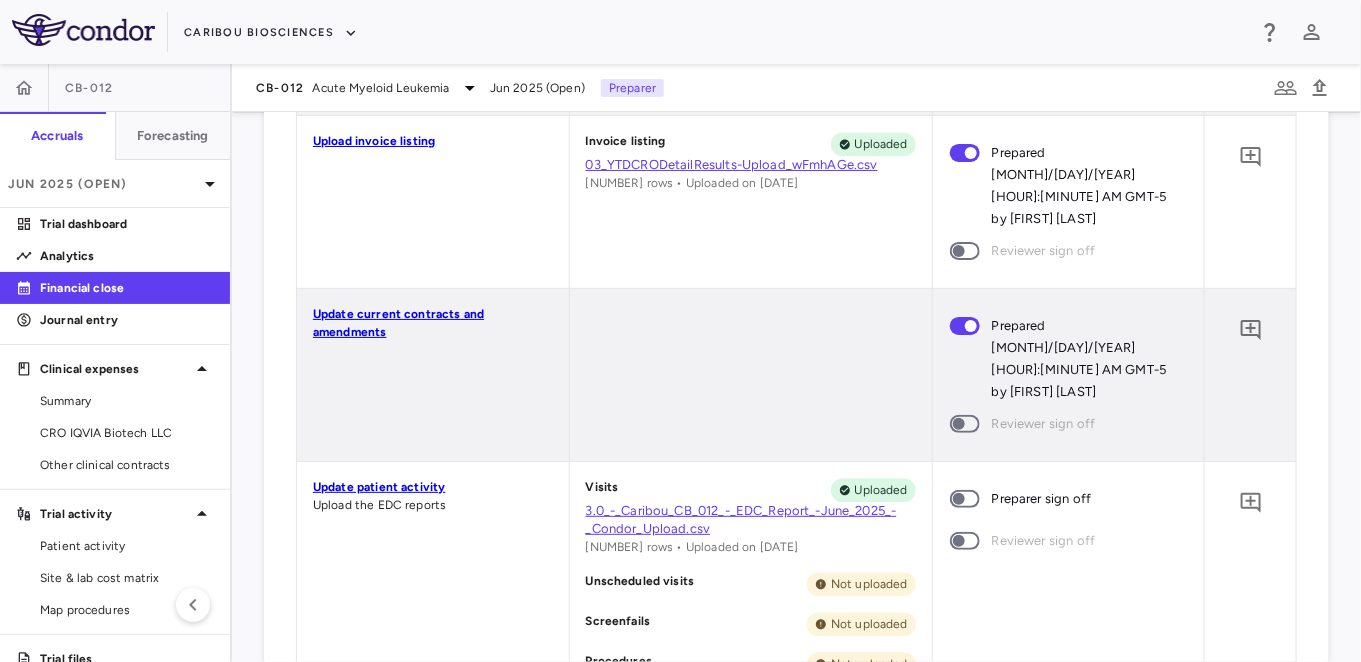 click at bounding box center [965, 499] 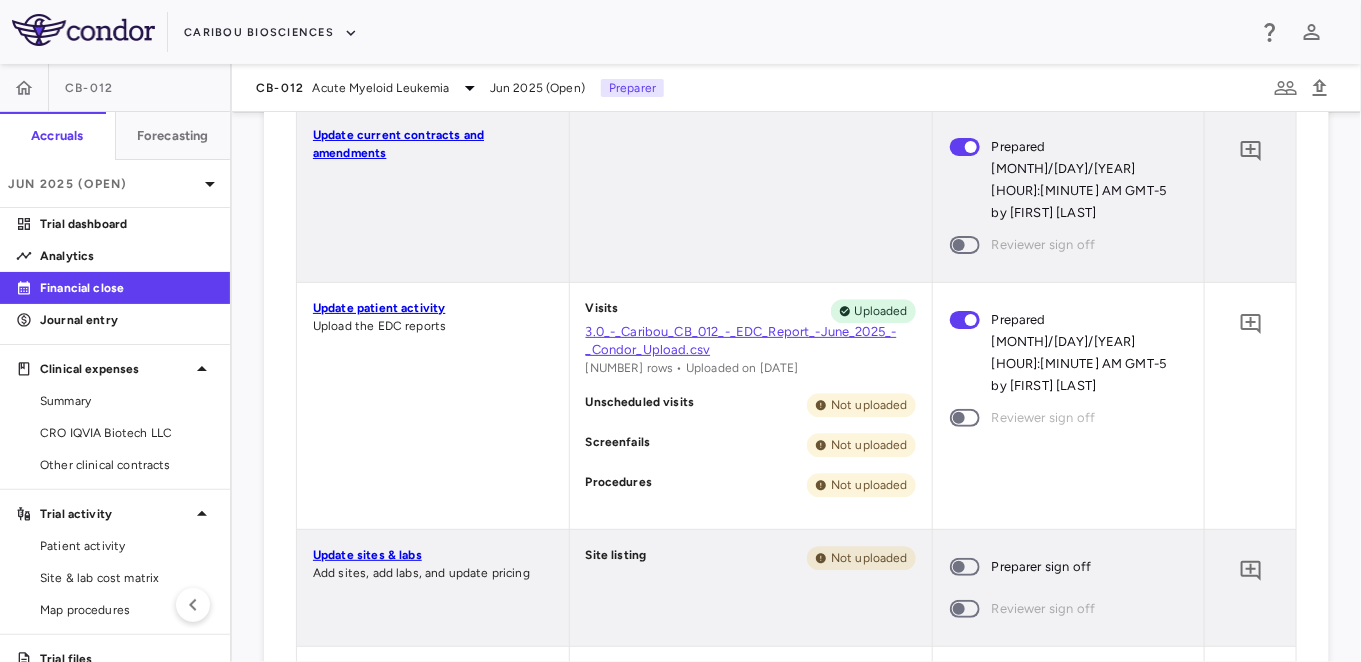 scroll, scrollTop: 1885, scrollLeft: 0, axis: vertical 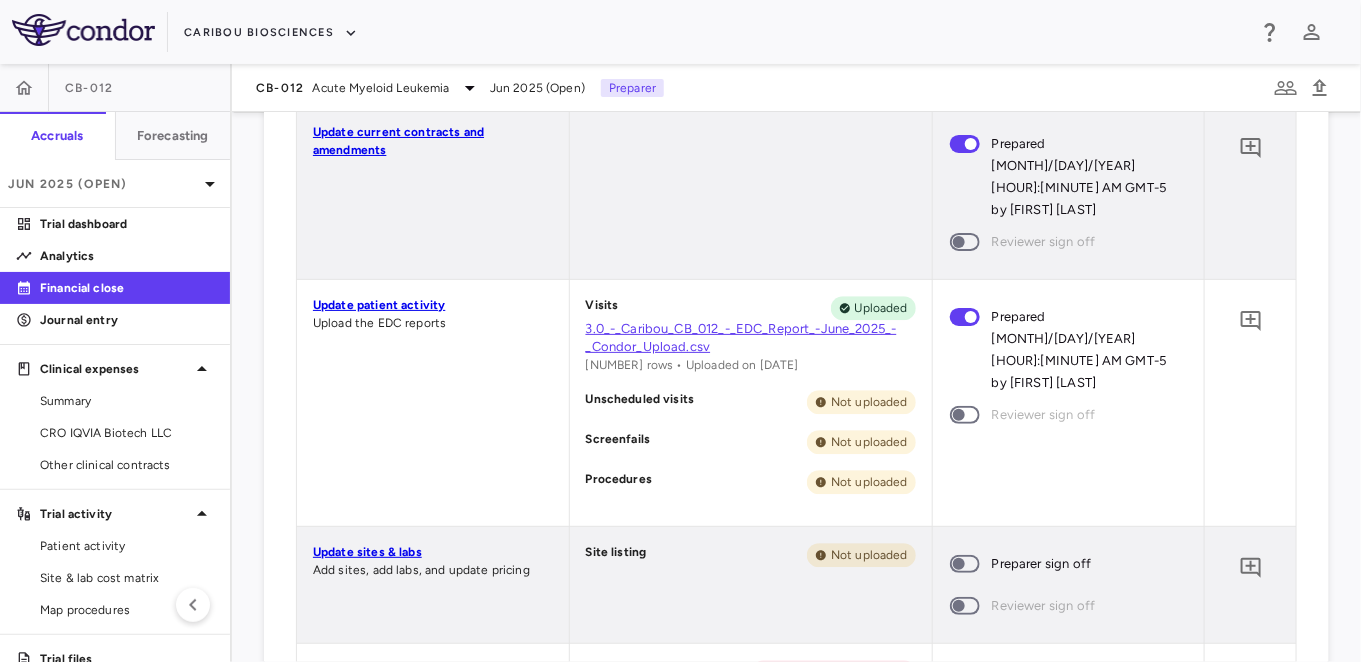 click at bounding box center (965, 564) 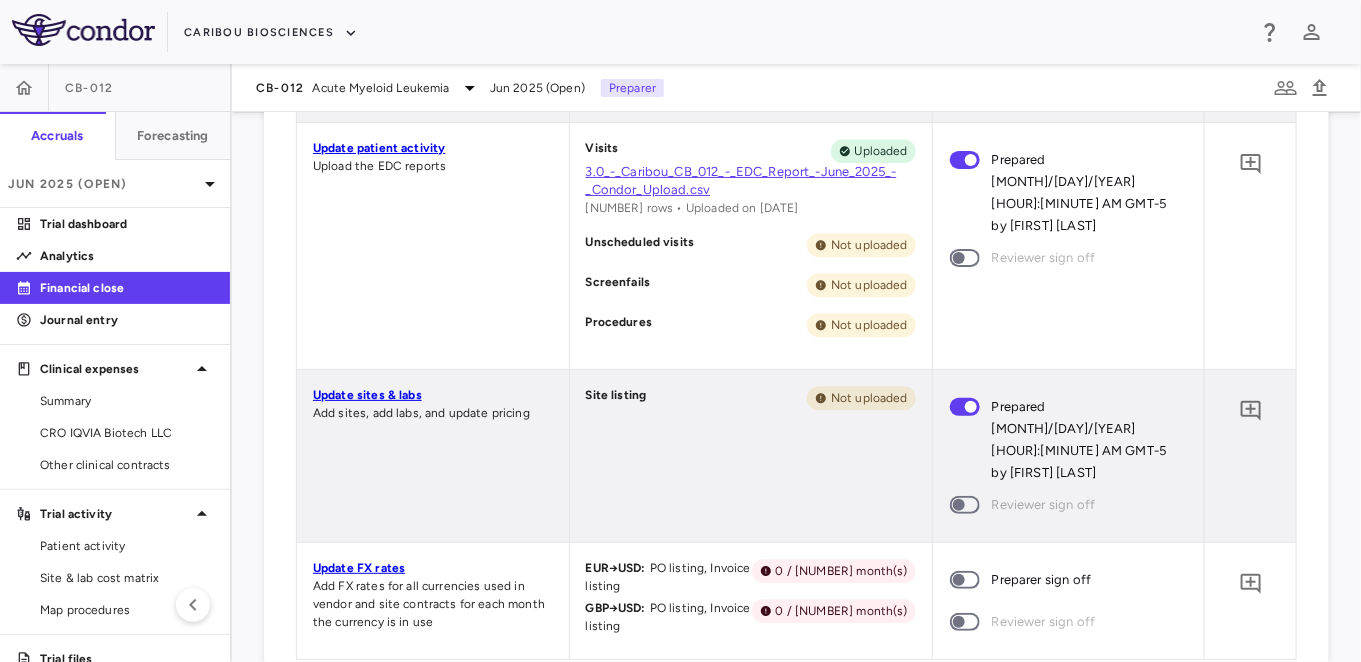 scroll, scrollTop: 2049, scrollLeft: 0, axis: vertical 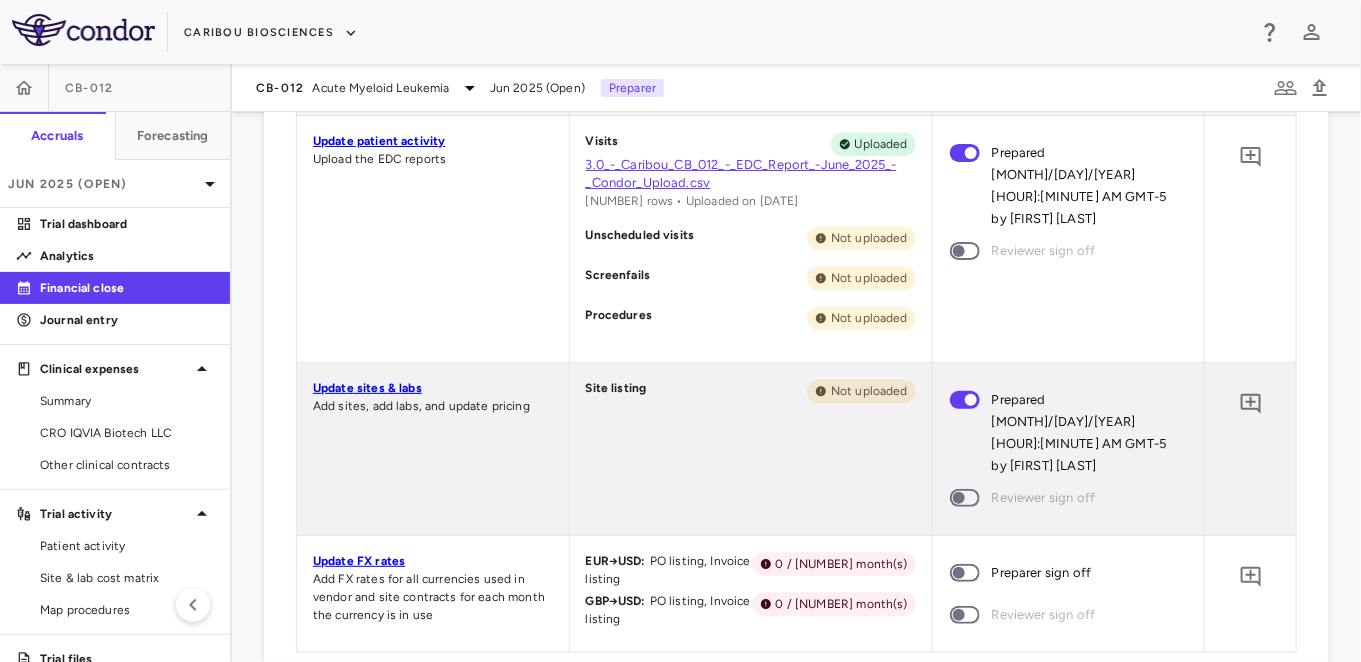 click at bounding box center [965, 573] 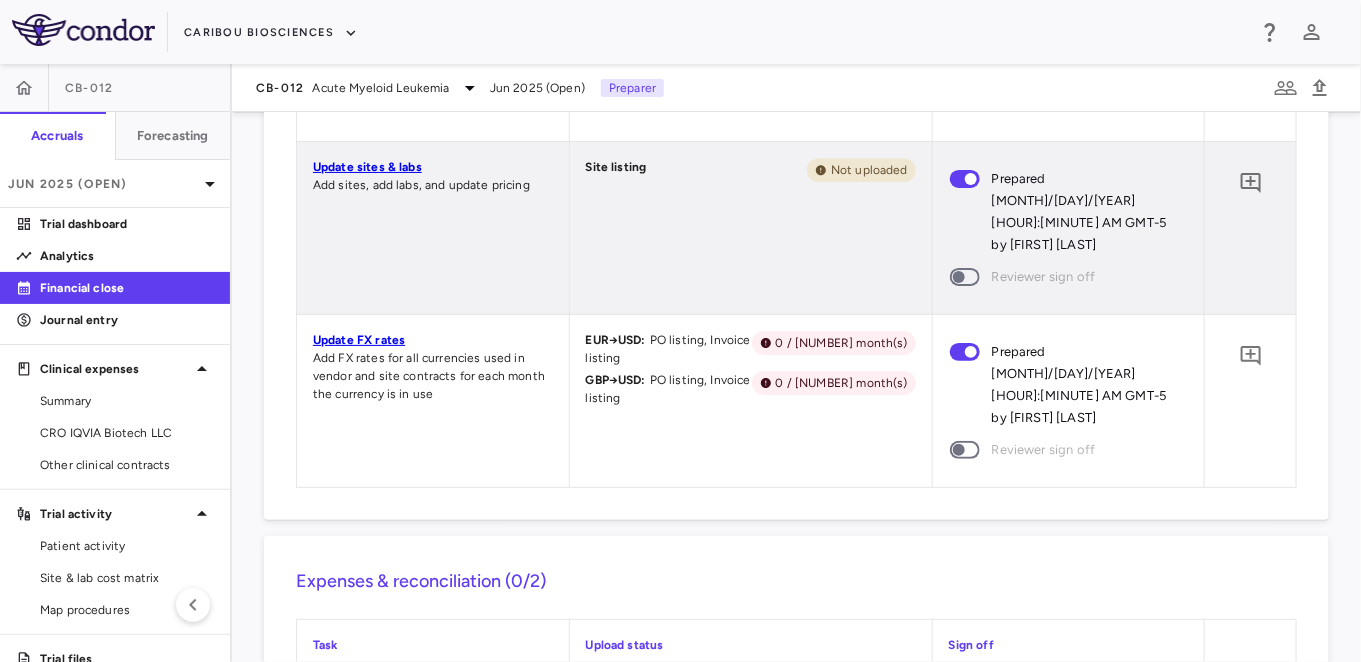 scroll, scrollTop: 2289, scrollLeft: 0, axis: vertical 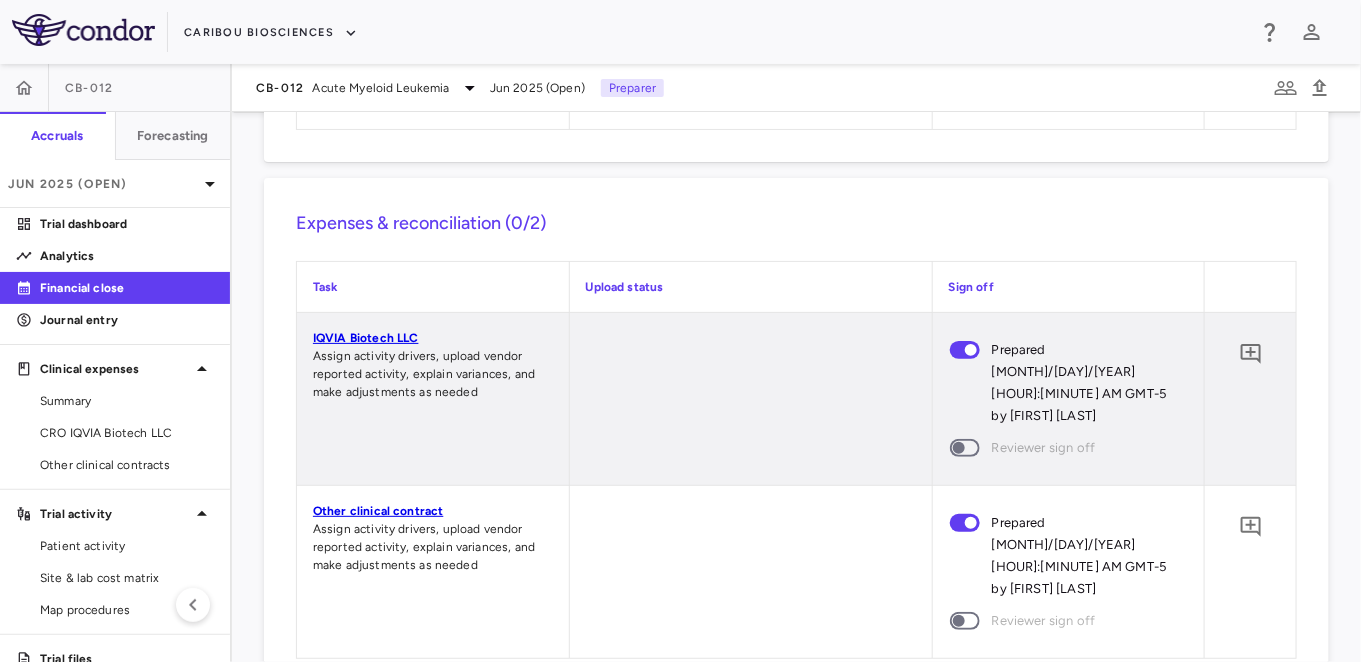 click at bounding box center [965, 879] 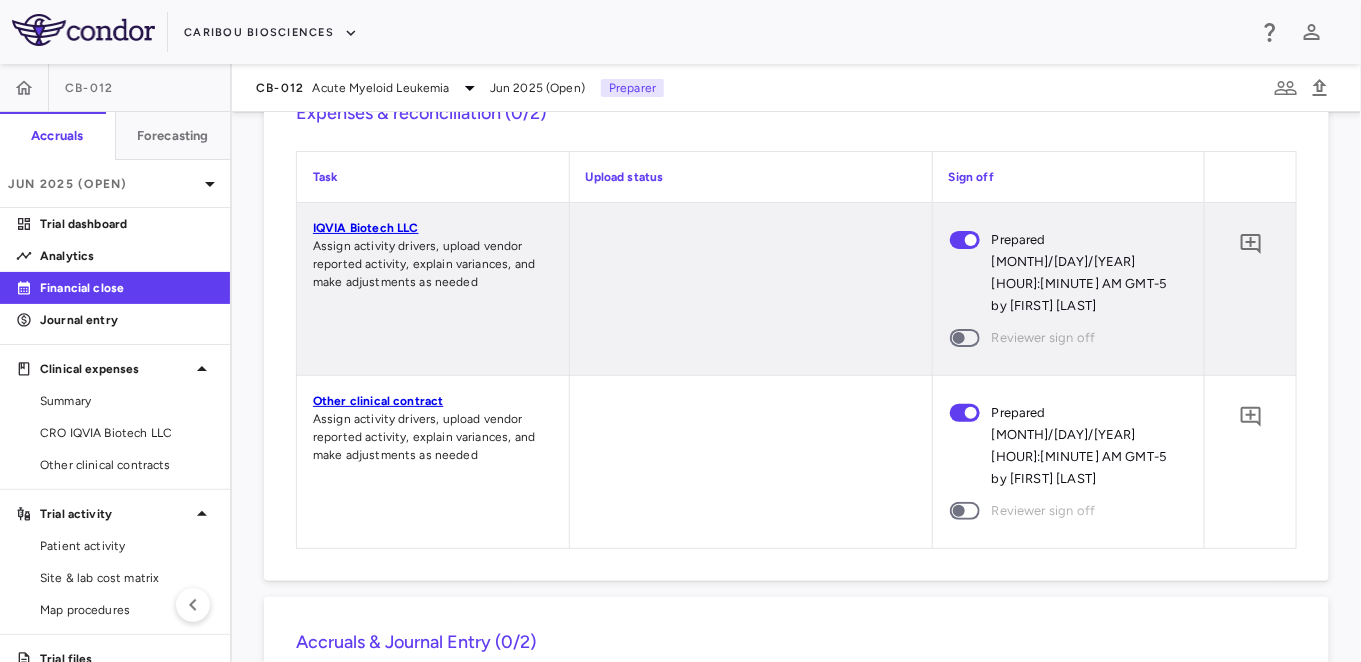 scroll, scrollTop: 2809, scrollLeft: 0, axis: vertical 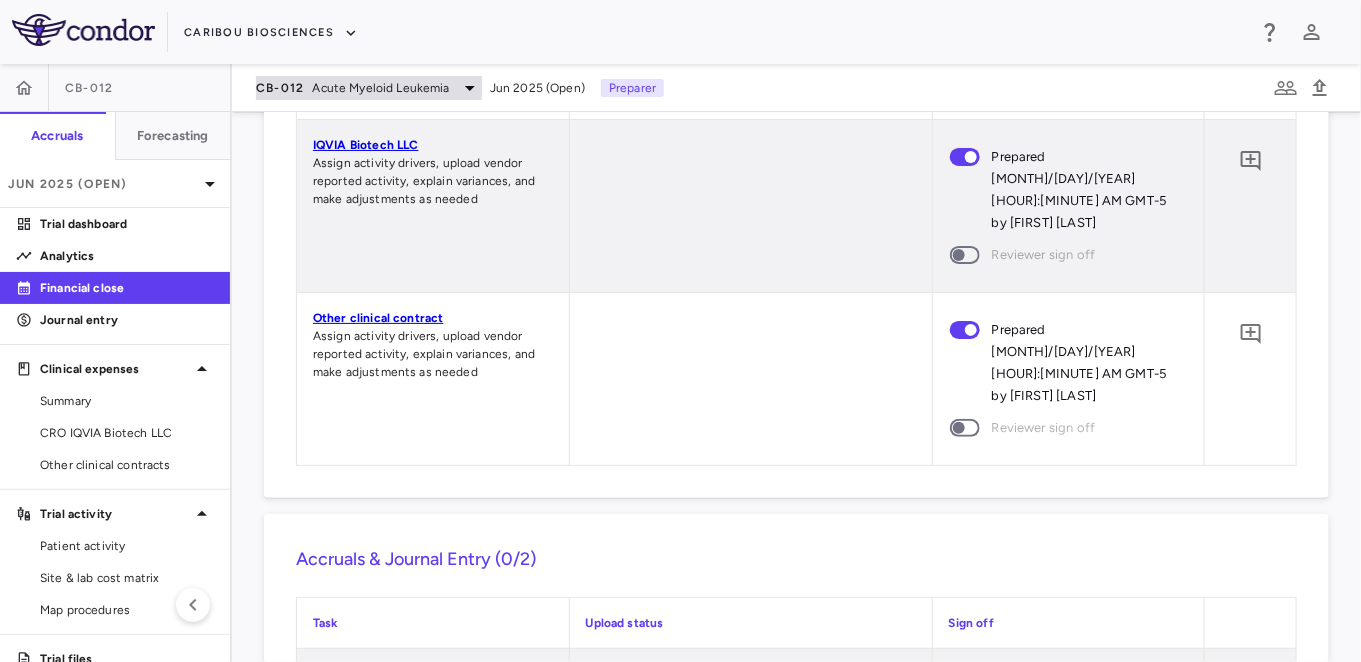click on "Acute Myeloid Leukemia" at bounding box center (381, 88) 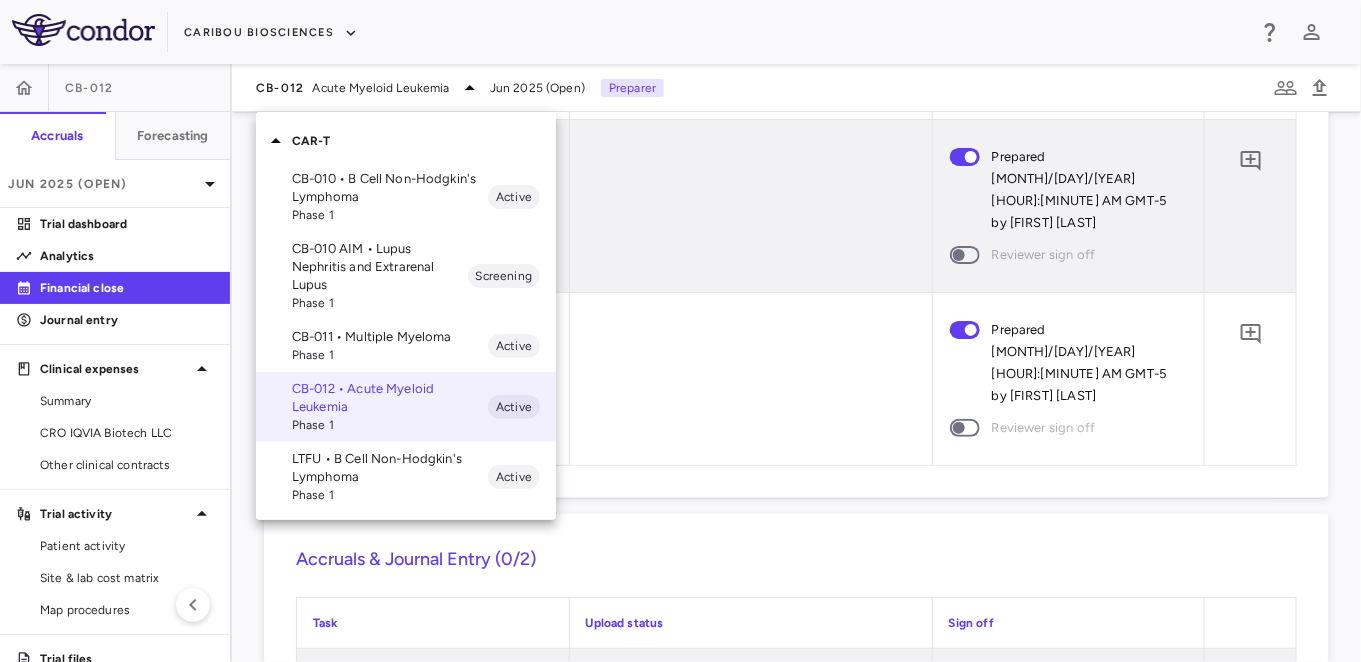 click on "LTFU • B Cell Non-Hodgkin's Lymphoma" at bounding box center (390, 468) 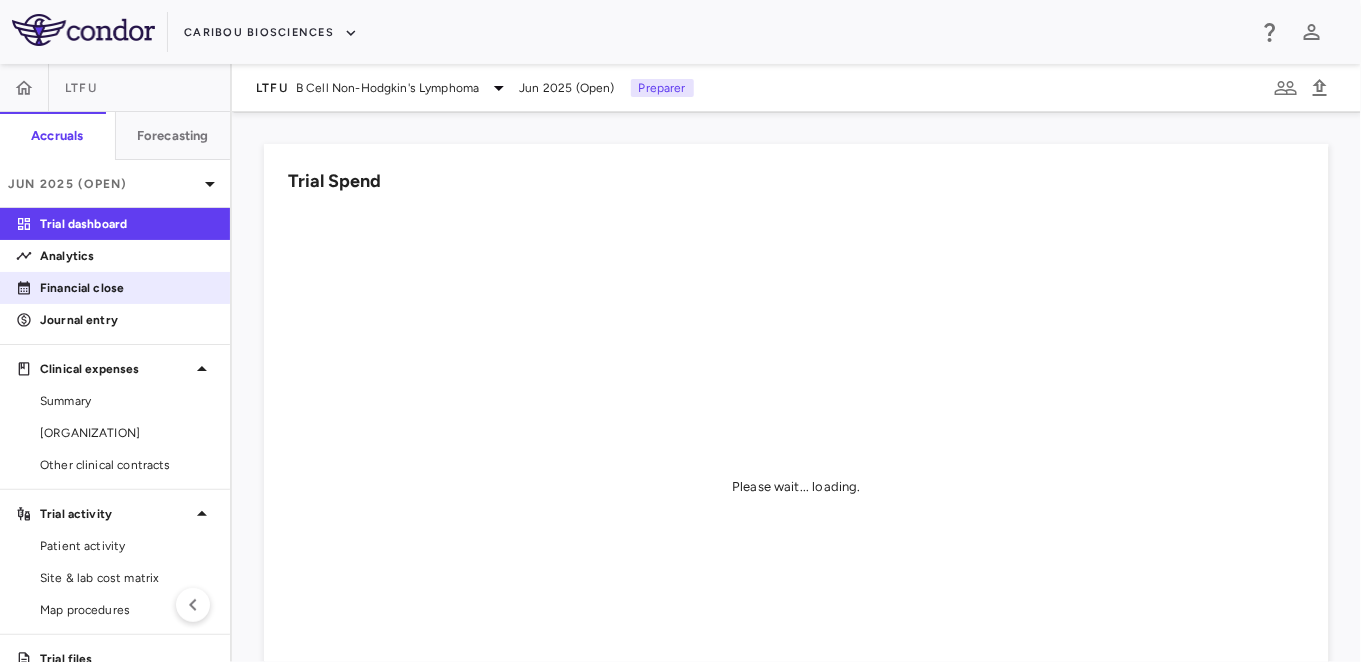 click on "Financial close" at bounding box center (115, 288) 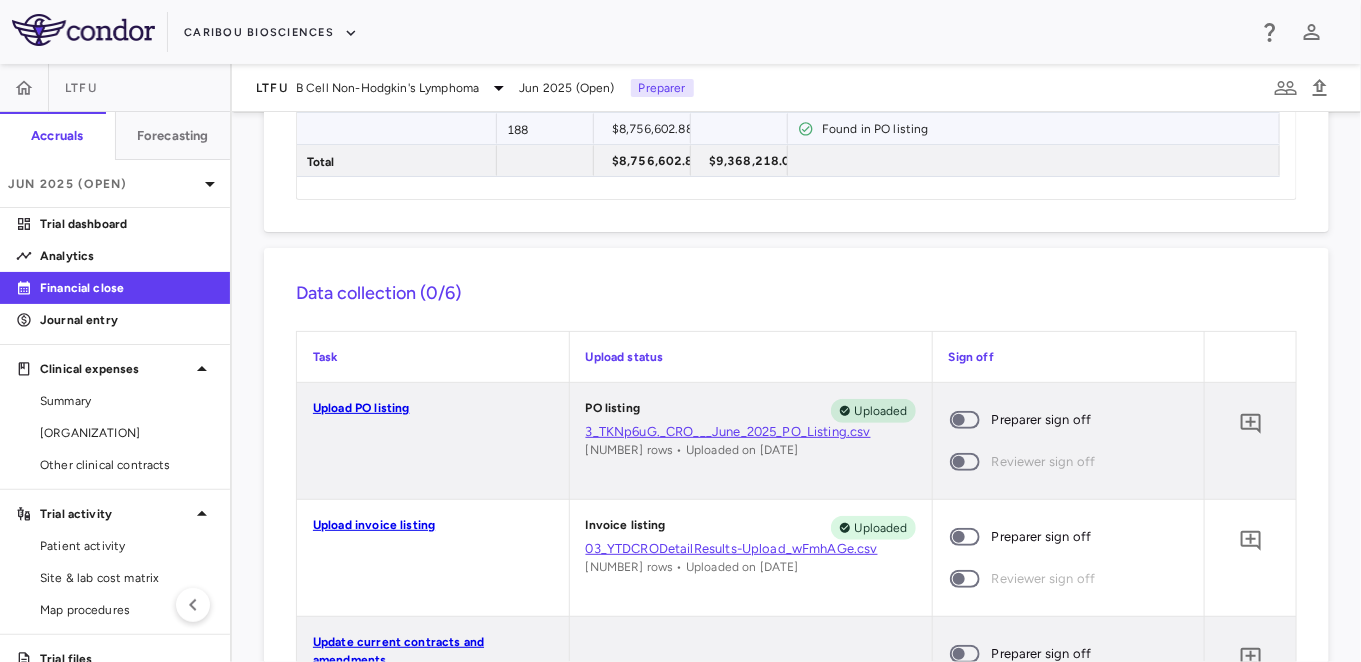 scroll, scrollTop: 355, scrollLeft: 0, axis: vertical 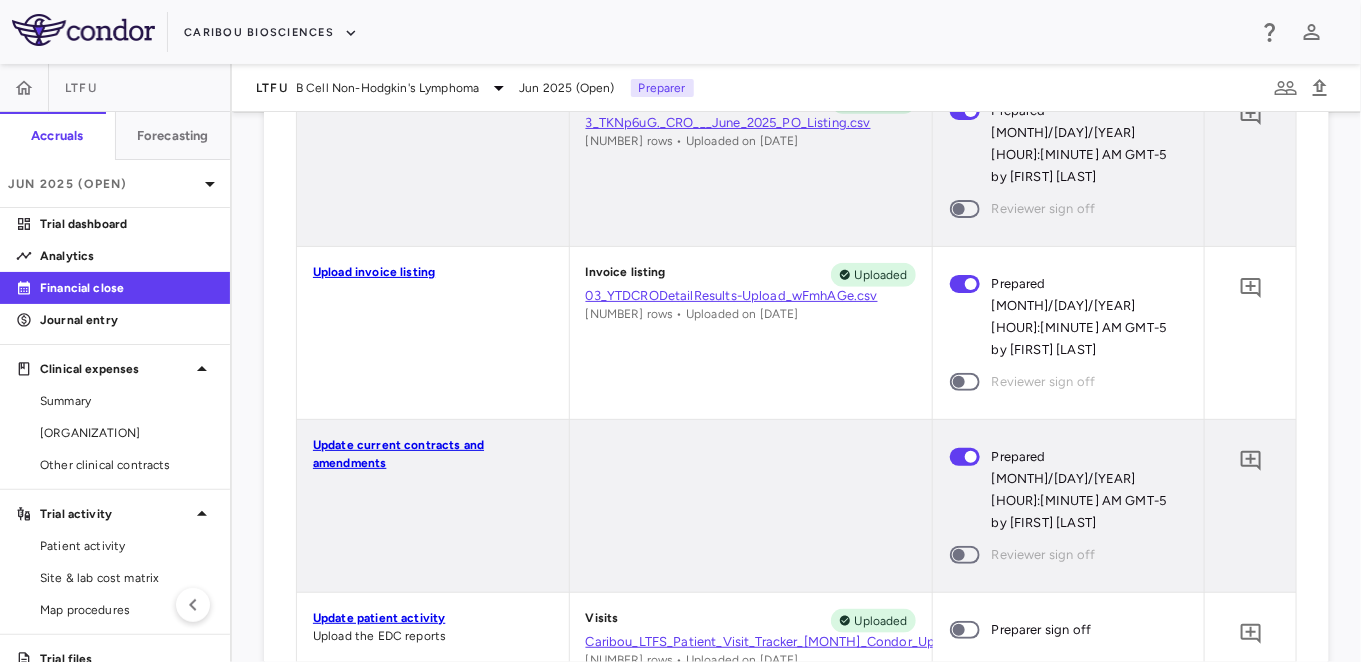 drag, startPoint x: 961, startPoint y: 490, endPoint x: 856, endPoint y: 443, distance: 115.03912 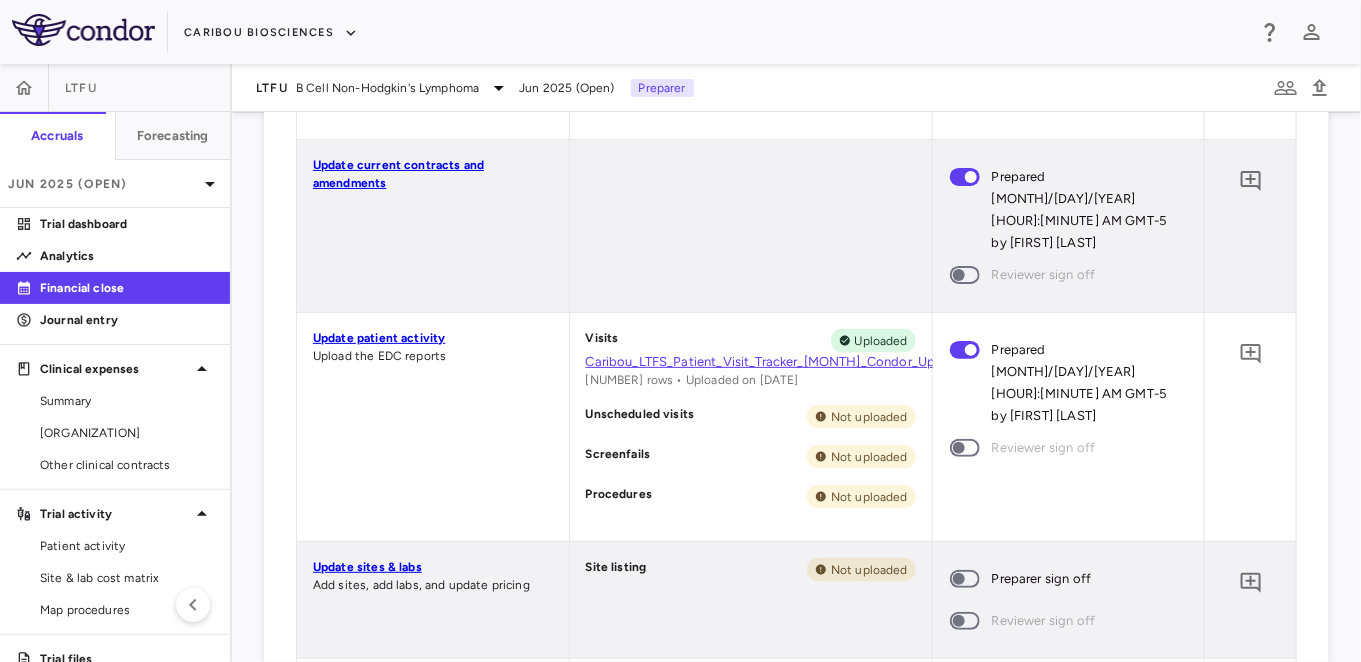 scroll, scrollTop: 852, scrollLeft: 0, axis: vertical 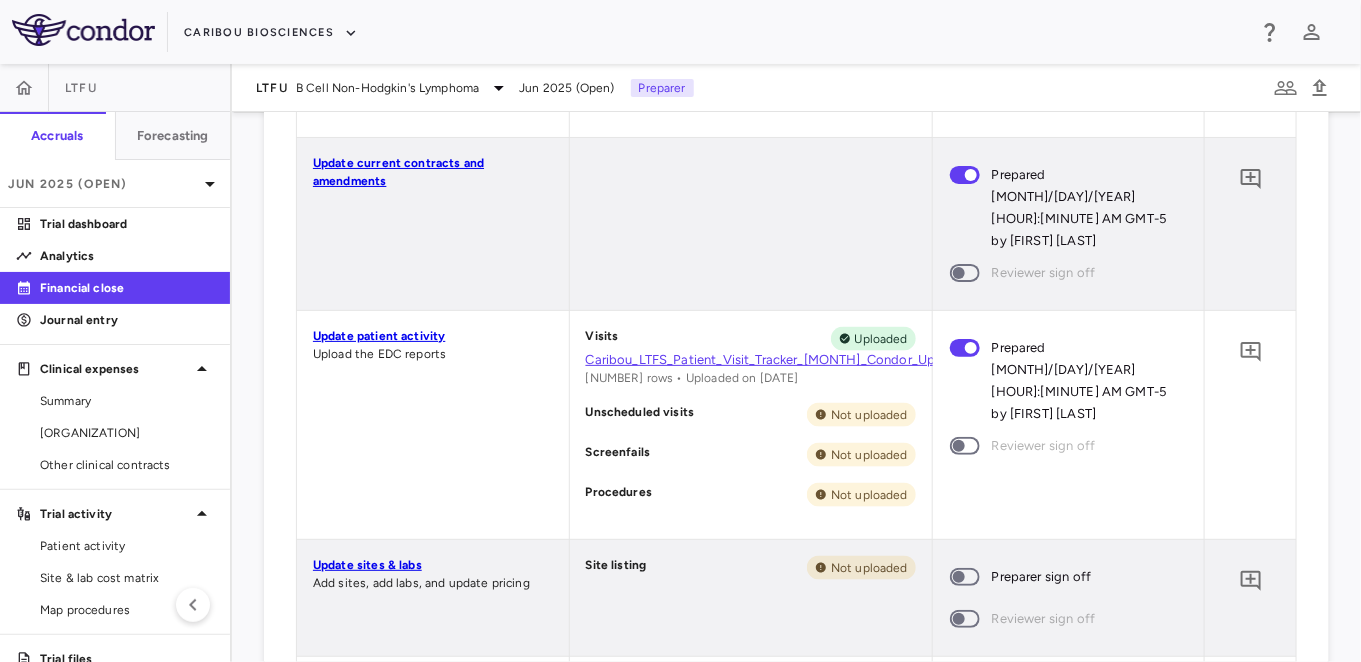 click at bounding box center (965, 577) 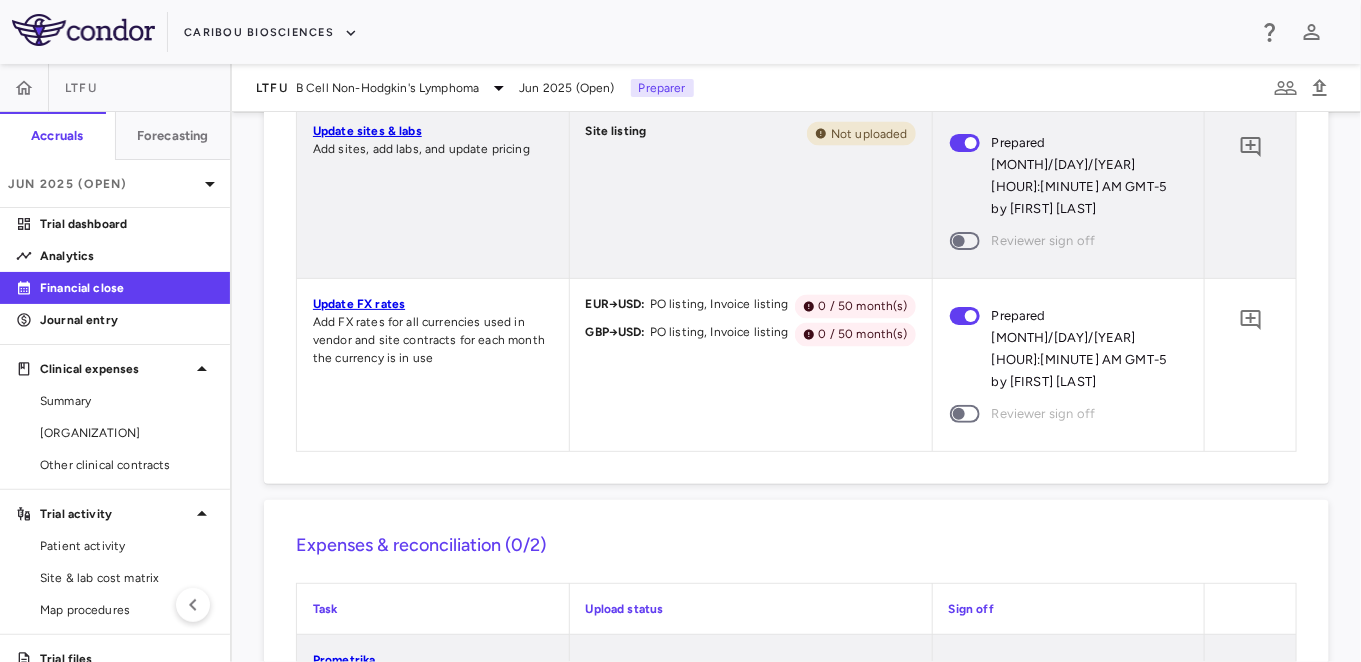 scroll, scrollTop: 1288, scrollLeft: 0, axis: vertical 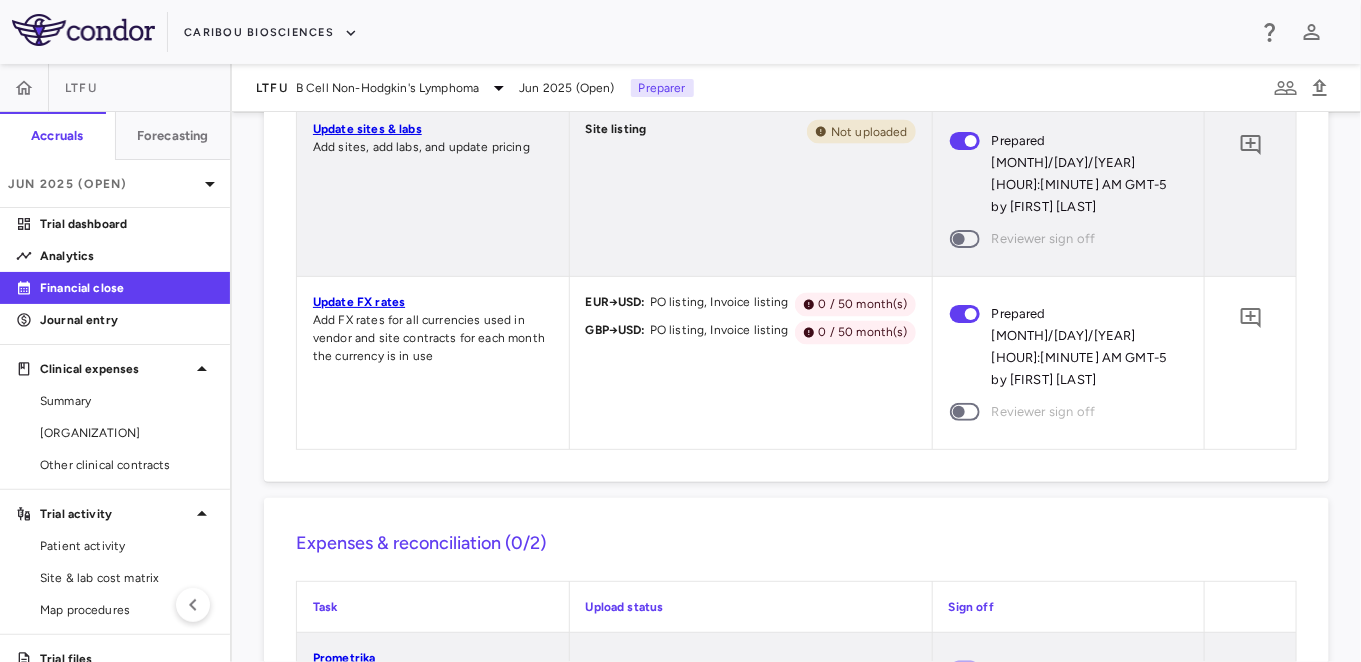 click at bounding box center [965, 843] 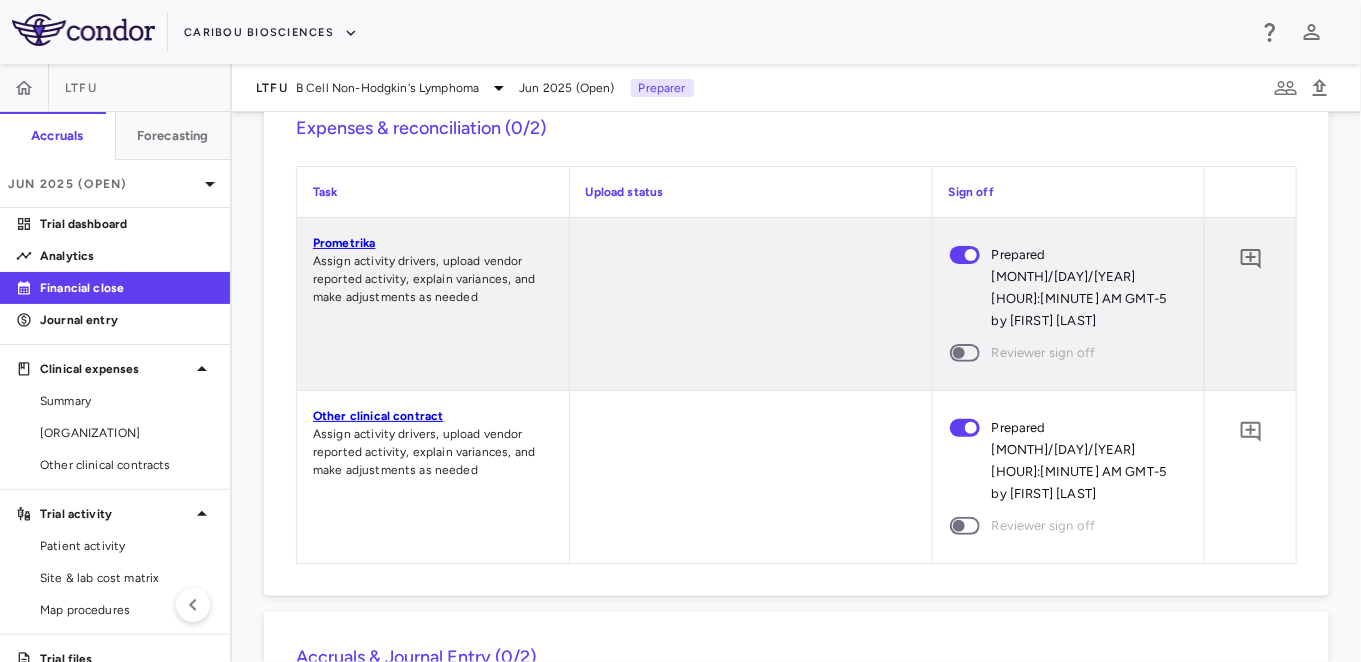scroll, scrollTop: 1789, scrollLeft: 0, axis: vertical 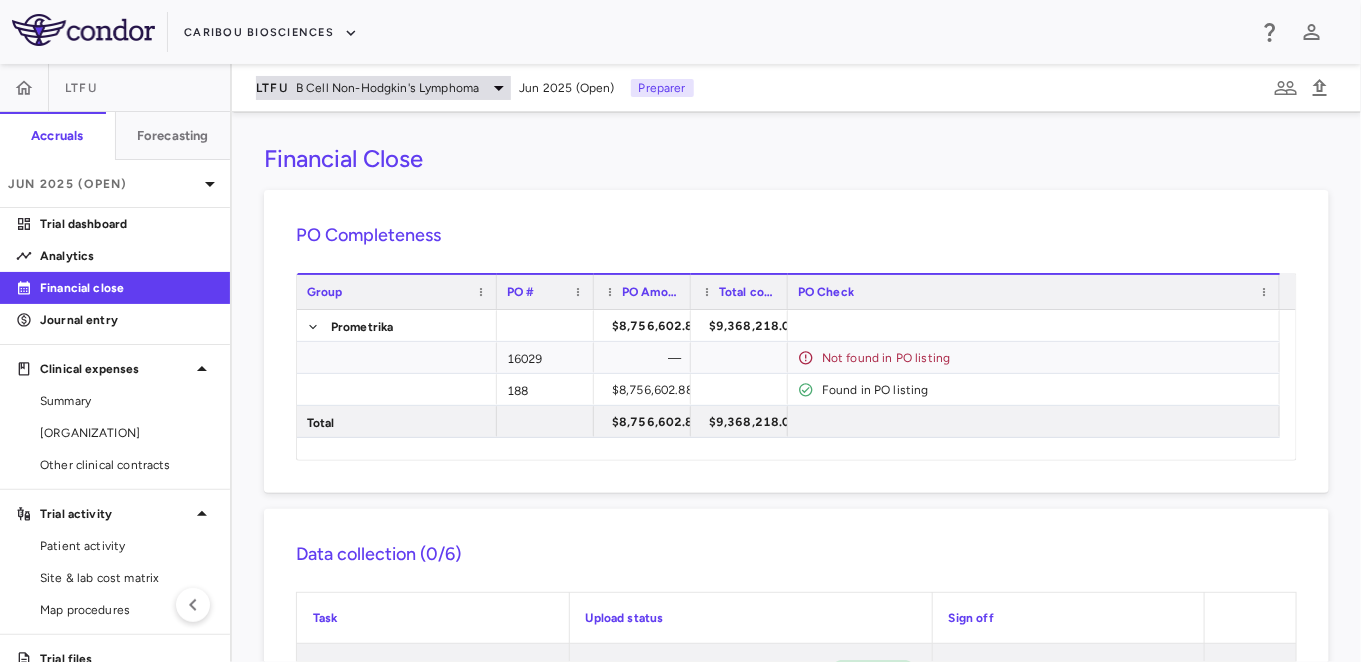 click on "B Cell Non-Hodgkin's Lymphoma" at bounding box center (387, 88) 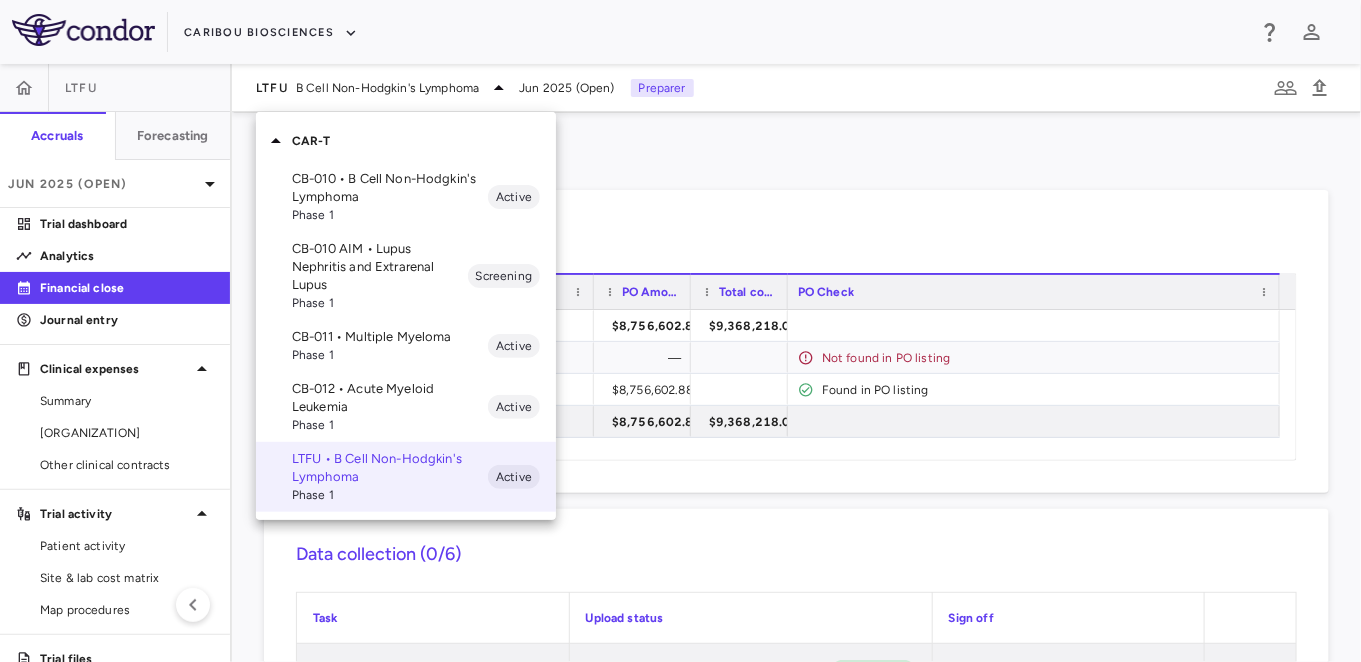 click on "CB-010 • B Cell Non-Hodgkin's Lymphoma" at bounding box center (390, 188) 